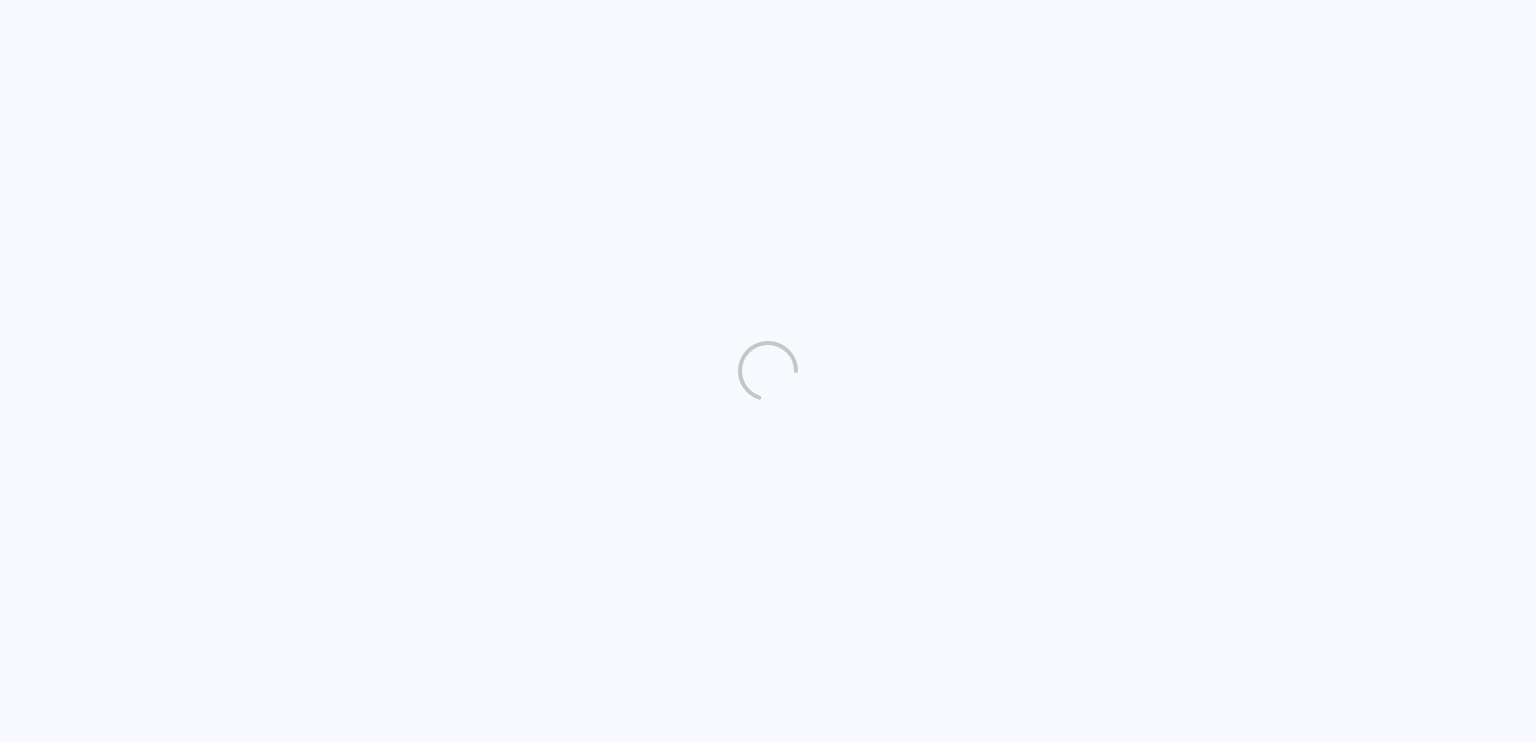 scroll, scrollTop: 0, scrollLeft: 0, axis: both 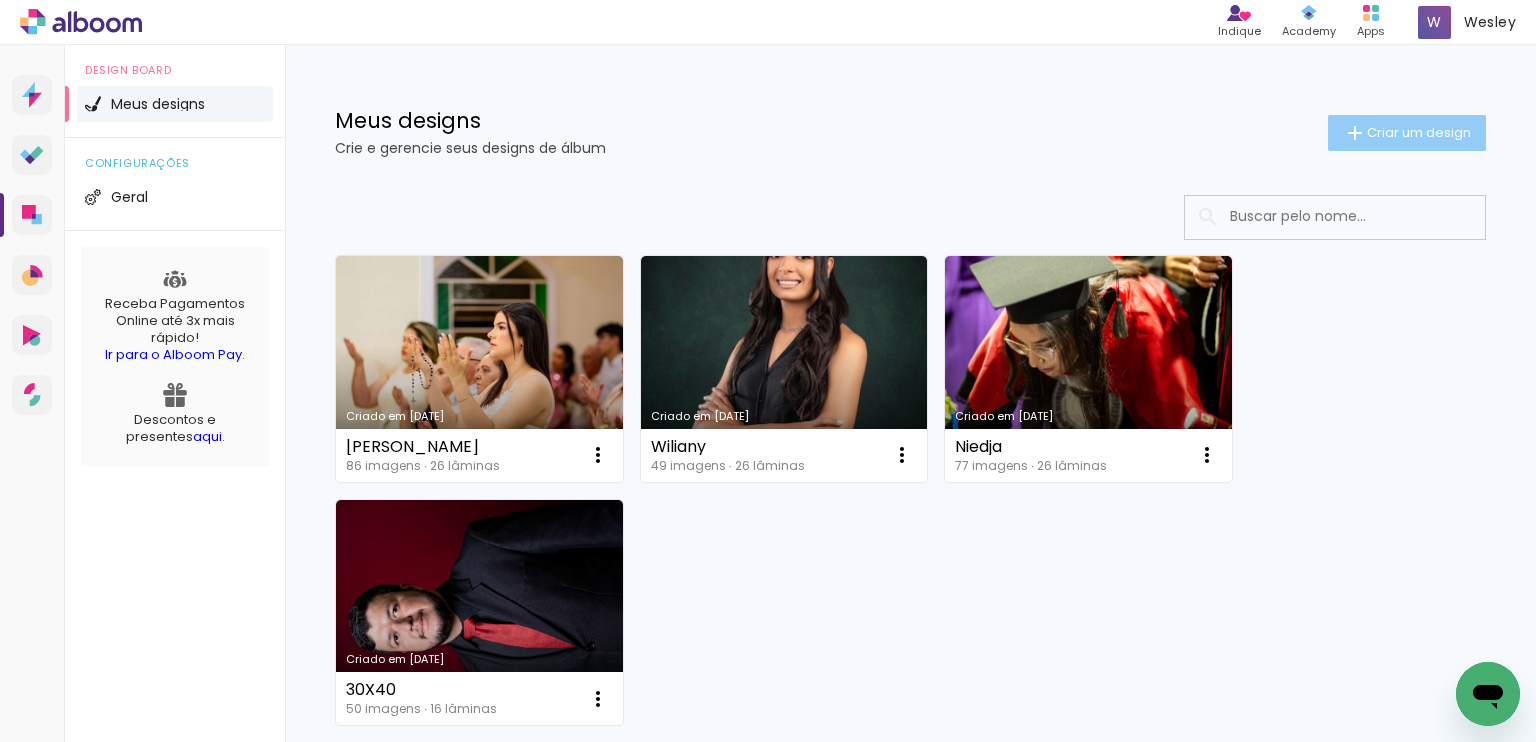 click on "Criar um design" 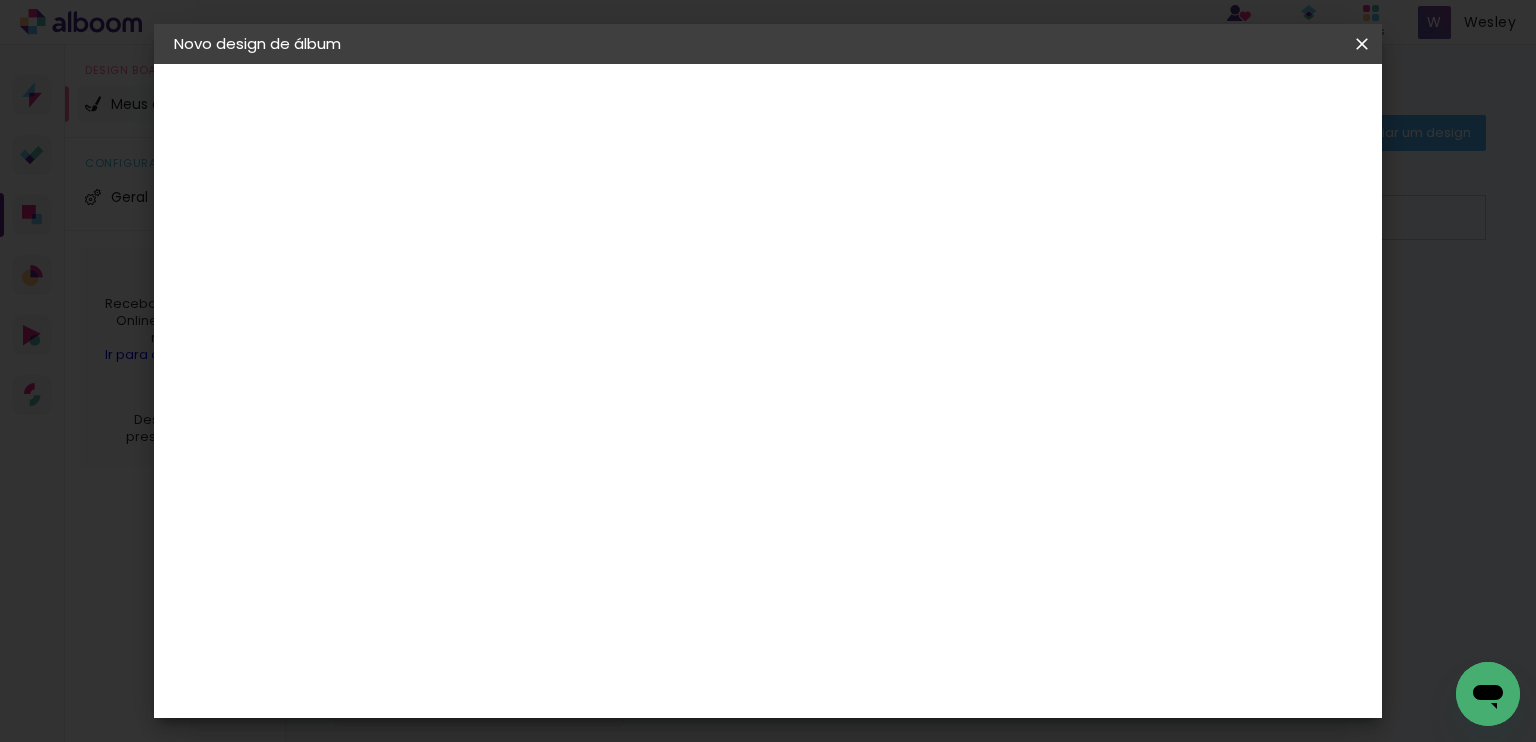click at bounding box center (501, 268) 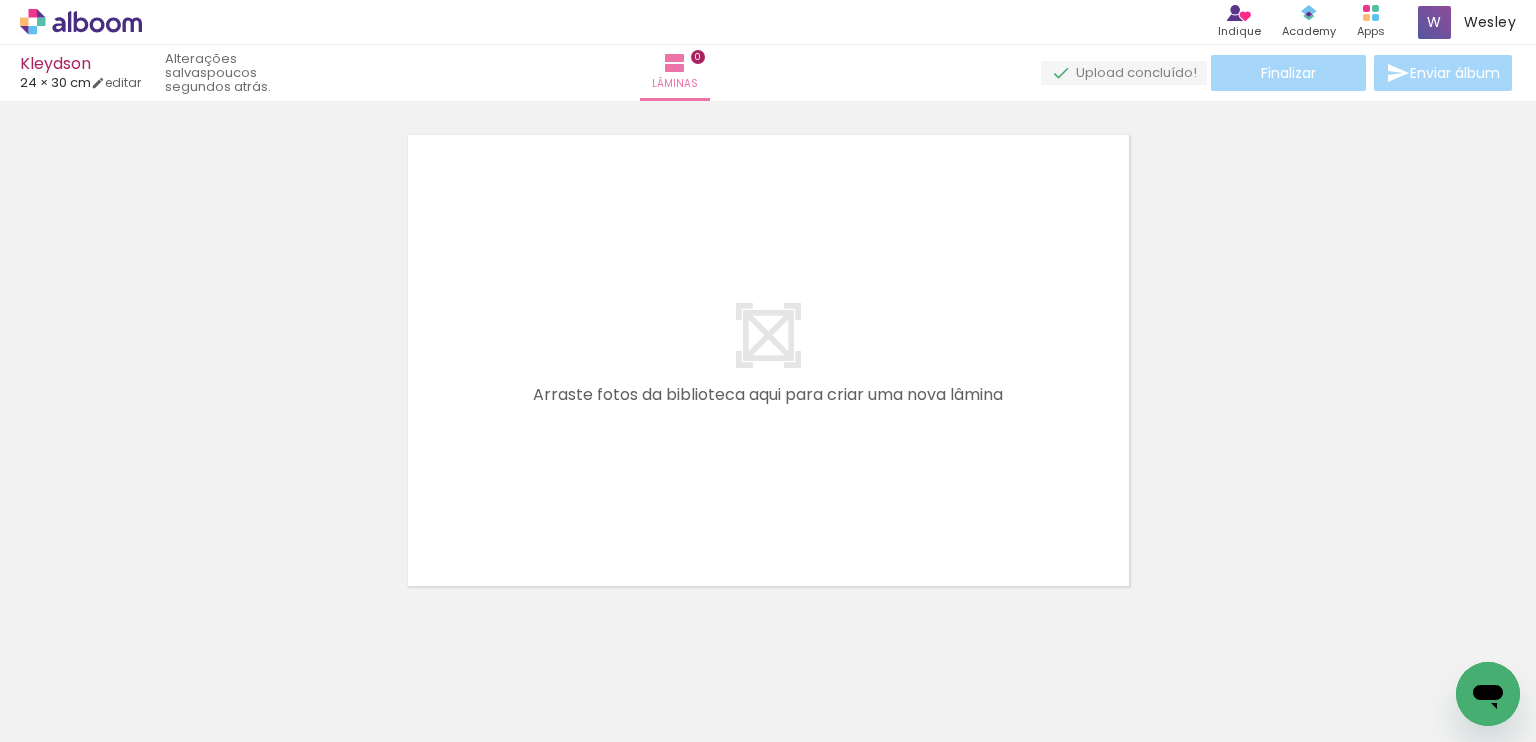 scroll, scrollTop: 25, scrollLeft: 0, axis: vertical 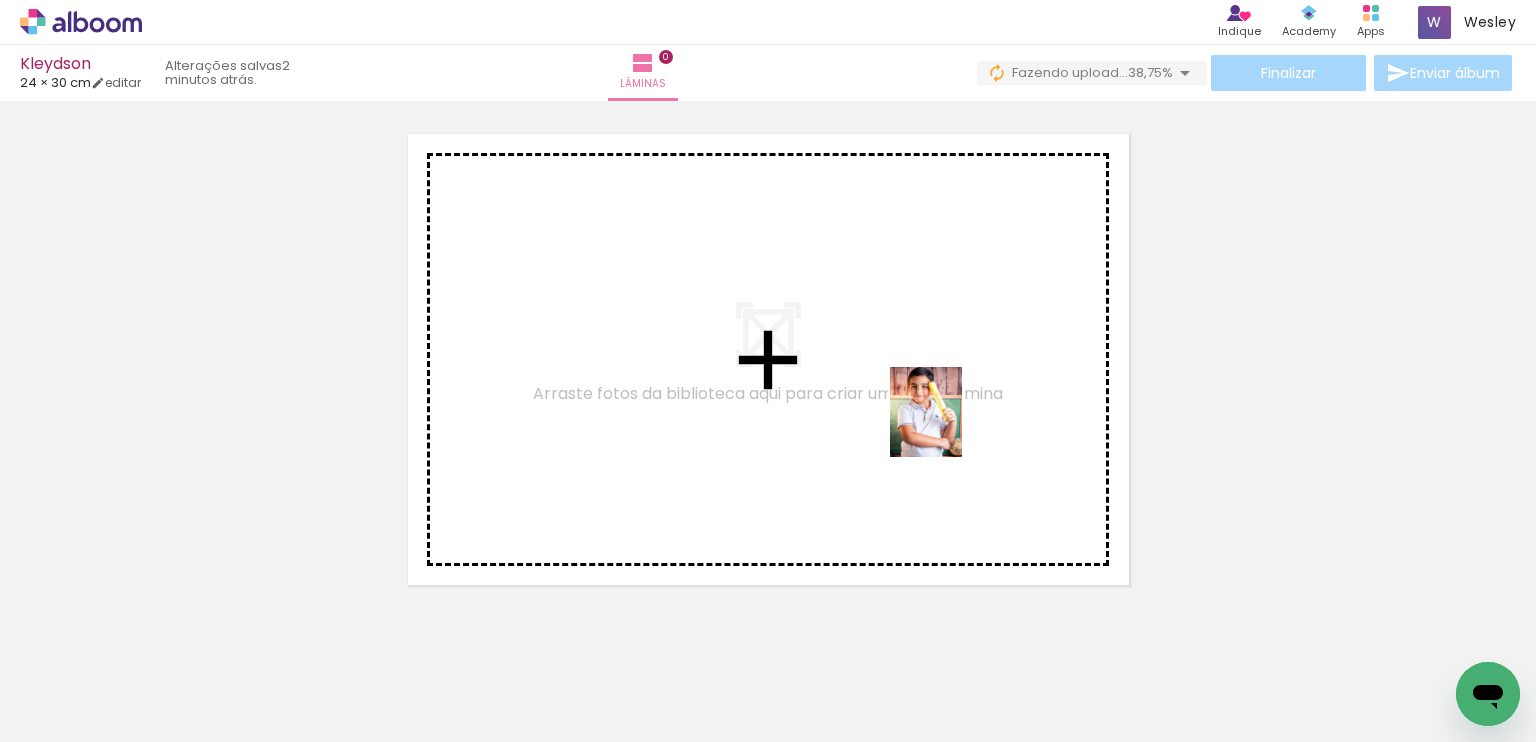drag, startPoint x: 657, startPoint y: 691, endPoint x: 986, endPoint y: 413, distance: 430.72614 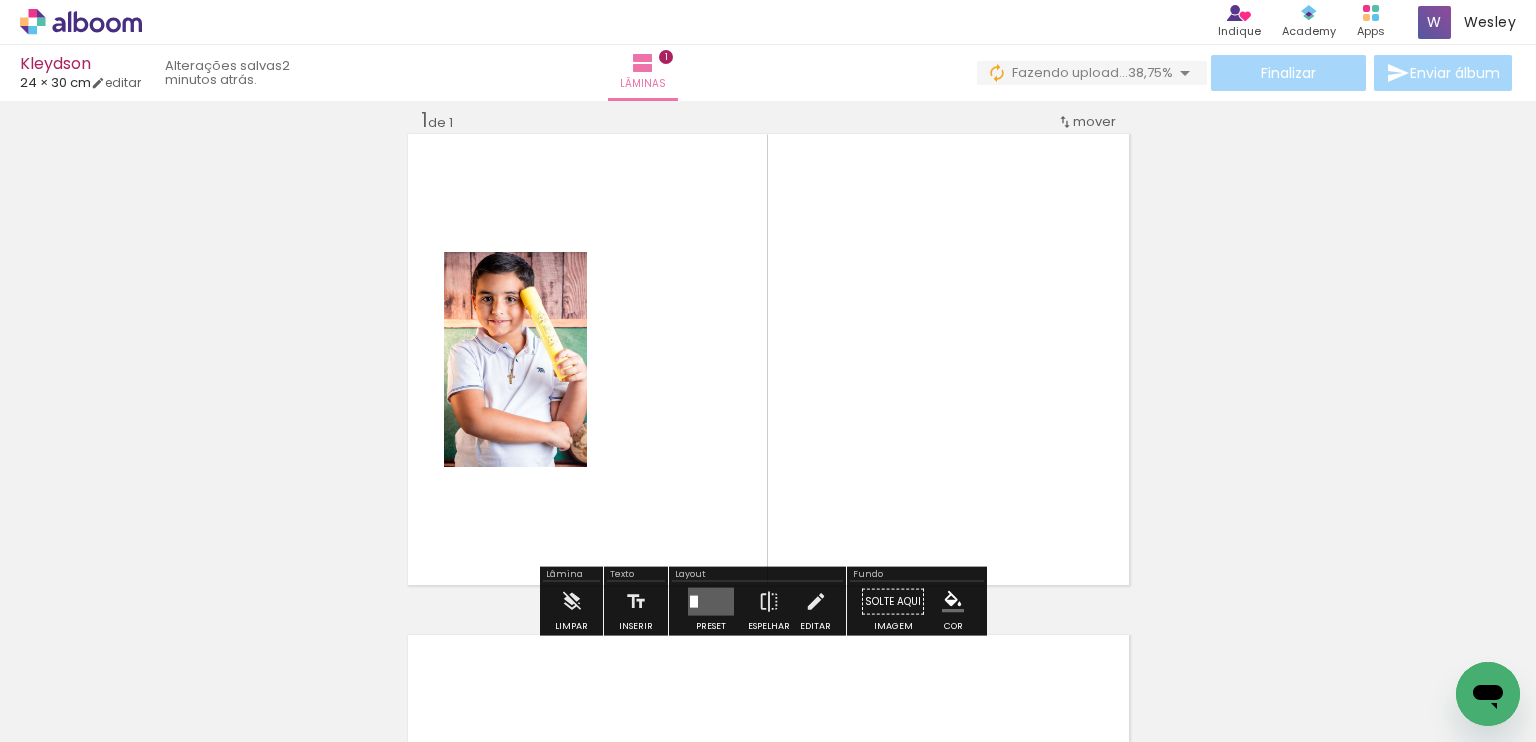 click at bounding box center [711, 602] 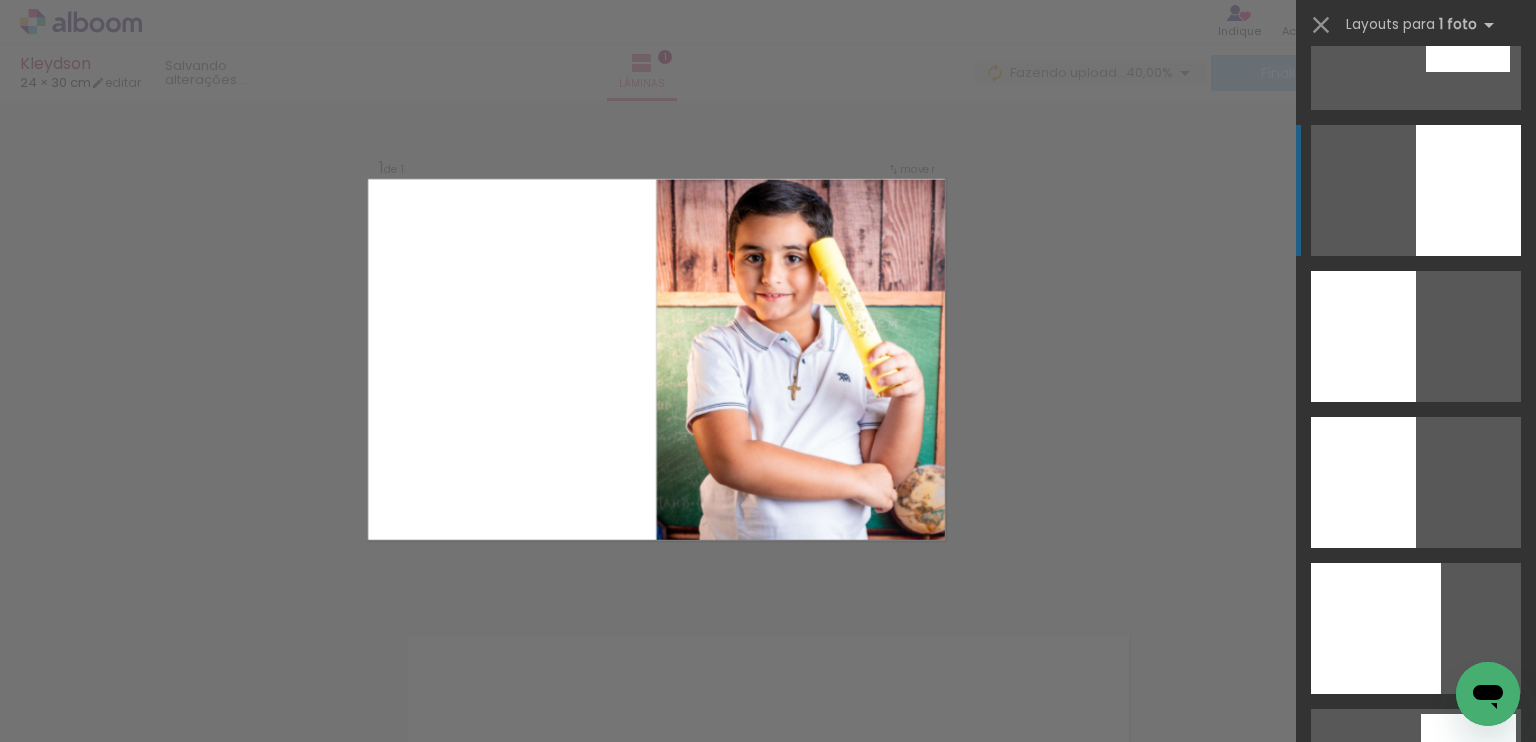 click at bounding box center [1342, -14774] 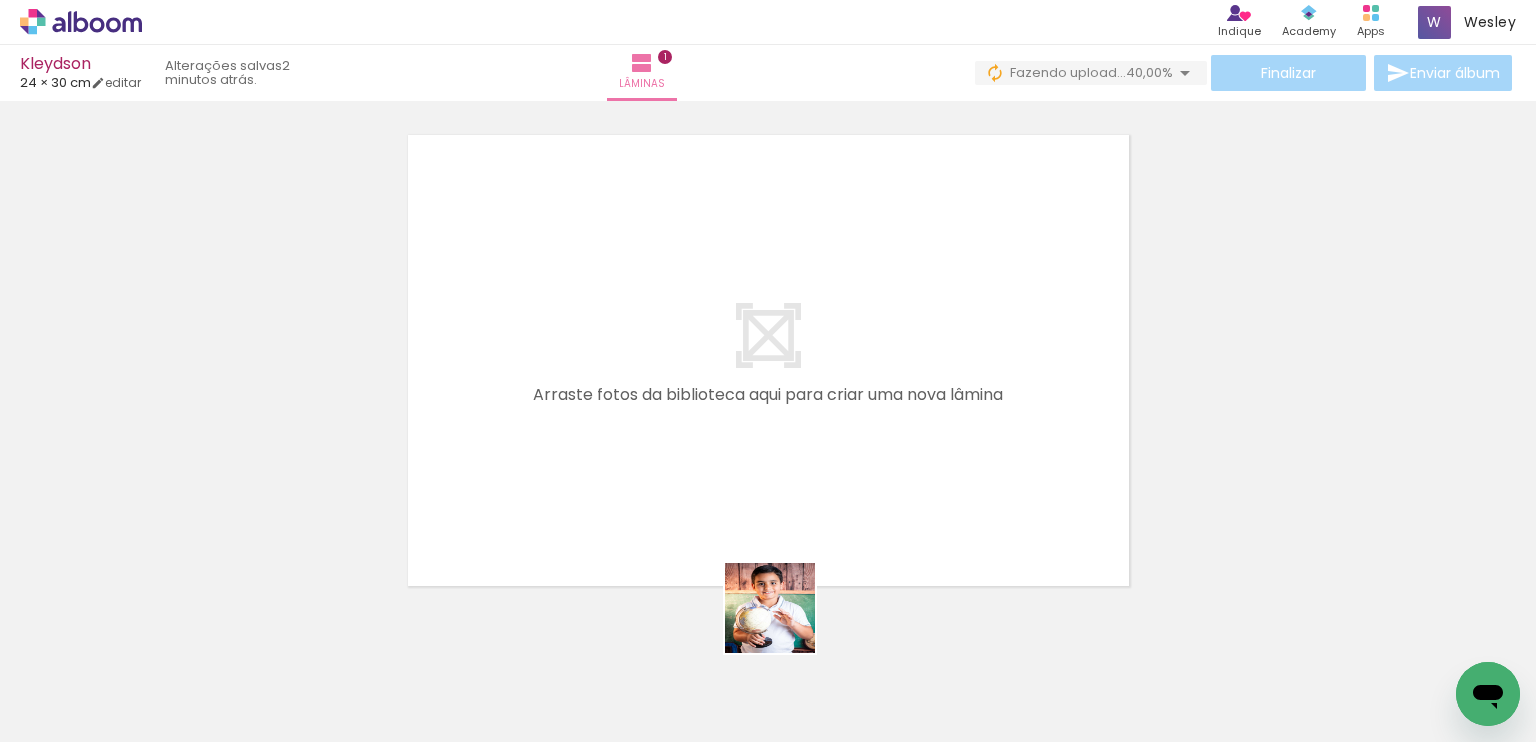 drag, startPoint x: 800, startPoint y: 671, endPoint x: 831, endPoint y: 563, distance: 112.36102 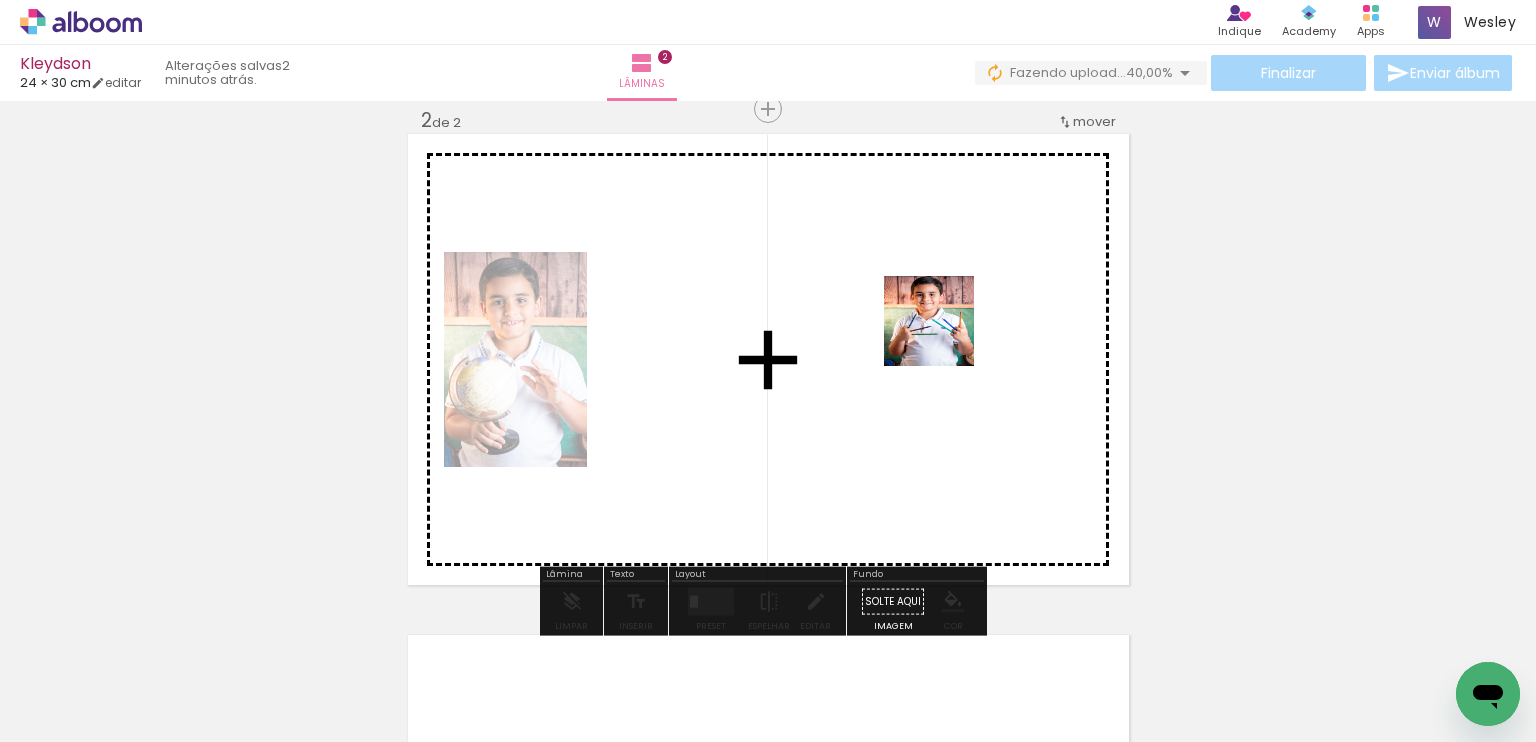 drag, startPoint x: 920, startPoint y: 679, endPoint x: 1004, endPoint y: 559, distance: 146.47867 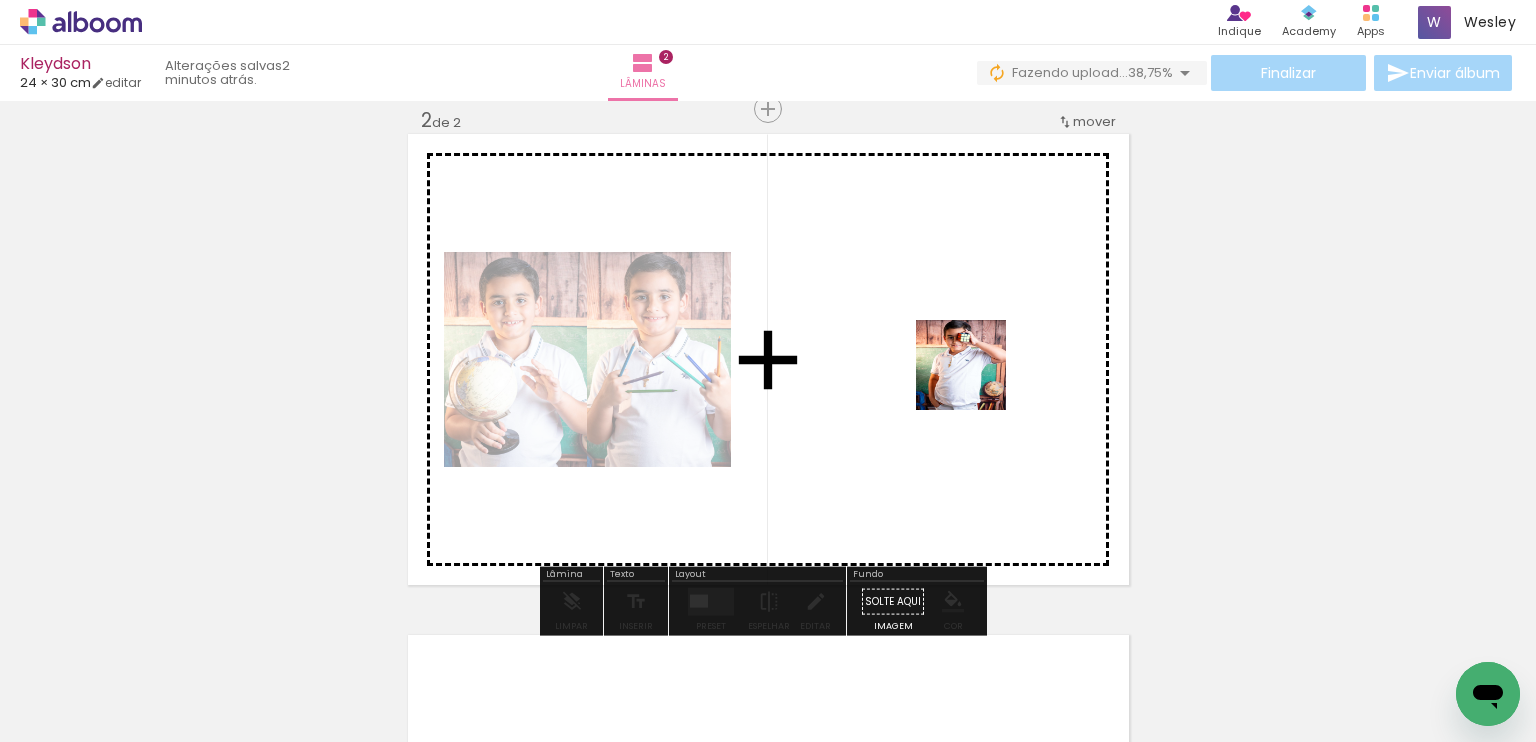 drag, startPoint x: 995, startPoint y: 482, endPoint x: 1088, endPoint y: 621, distance: 167.24234 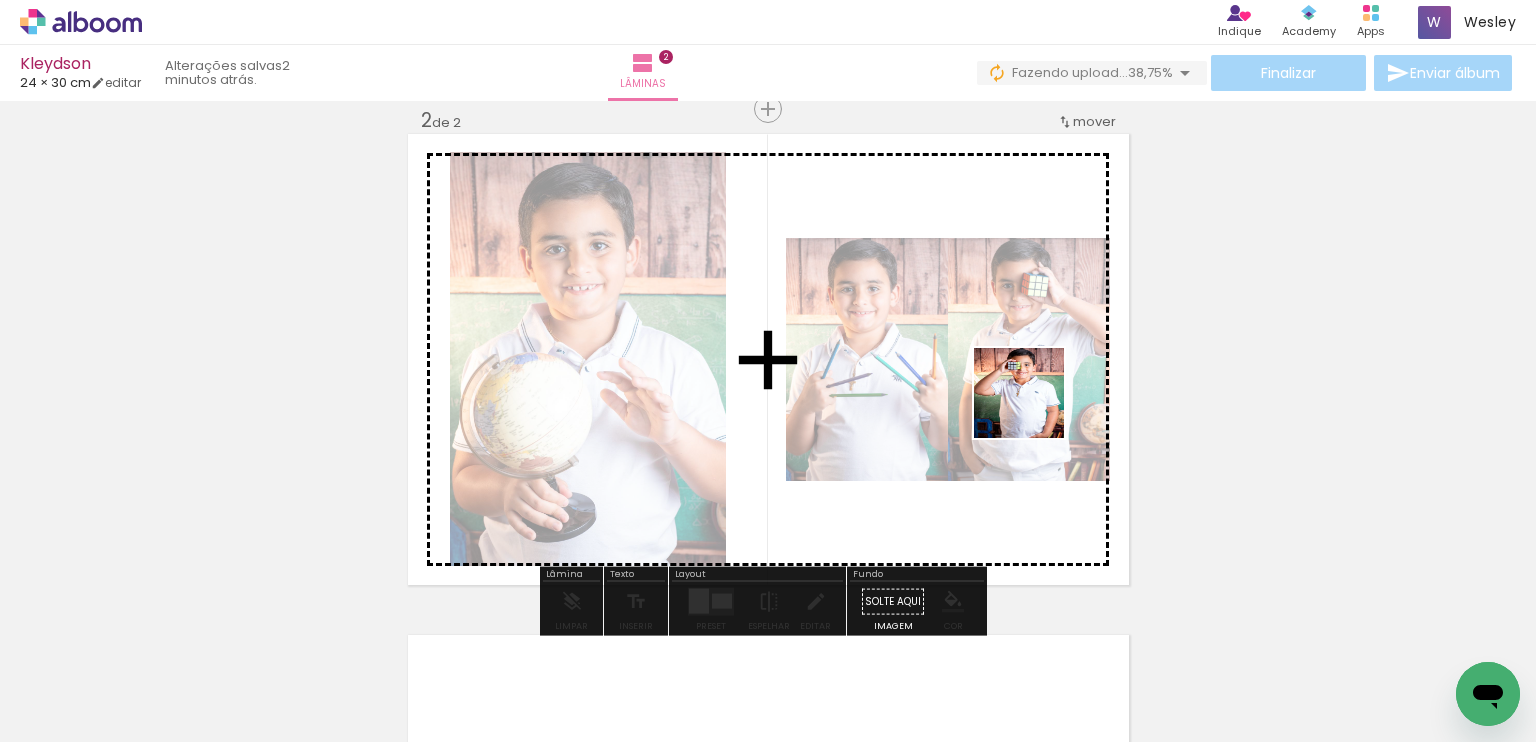 drag, startPoint x: 1132, startPoint y: 698, endPoint x: 1036, endPoint y: 399, distance: 314.03345 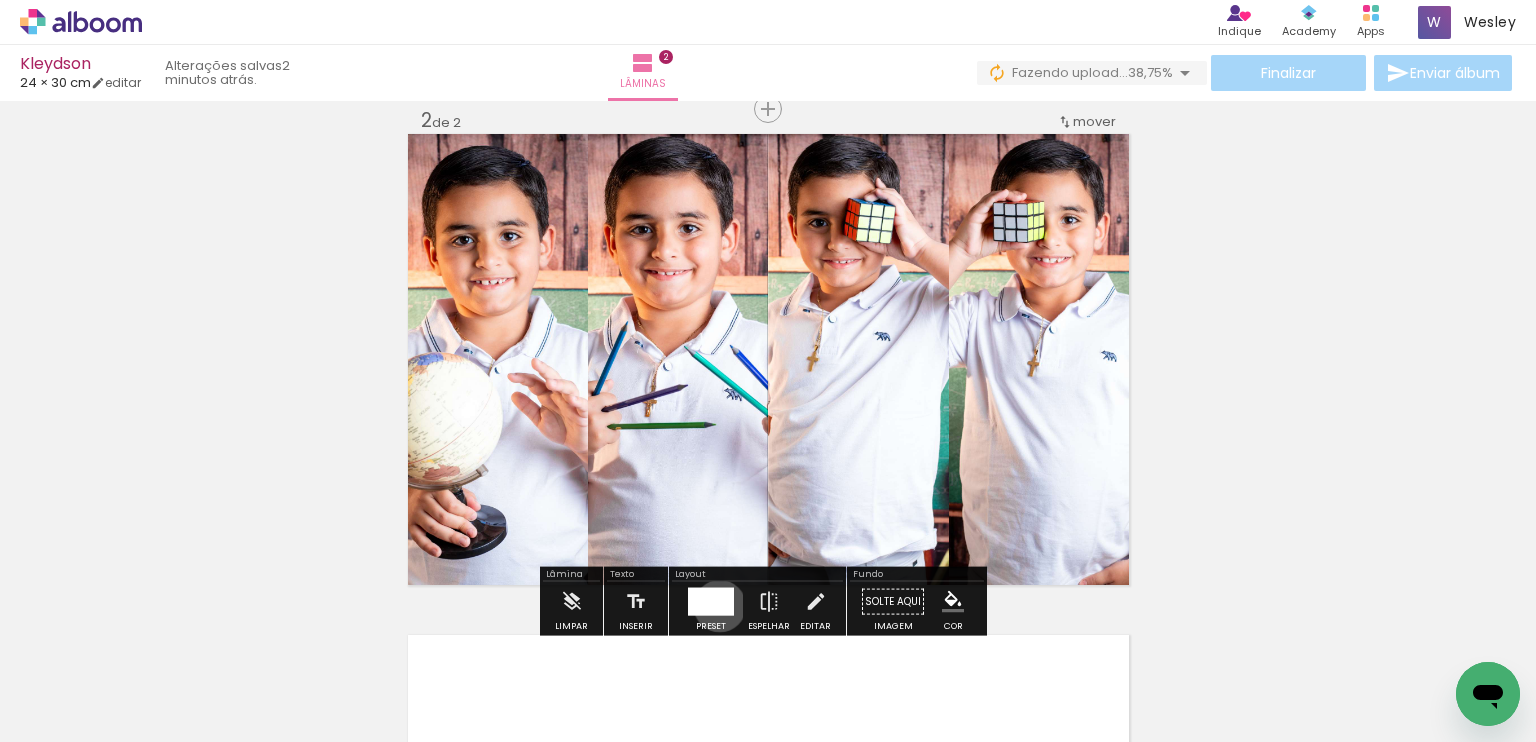 click at bounding box center [717, 602] 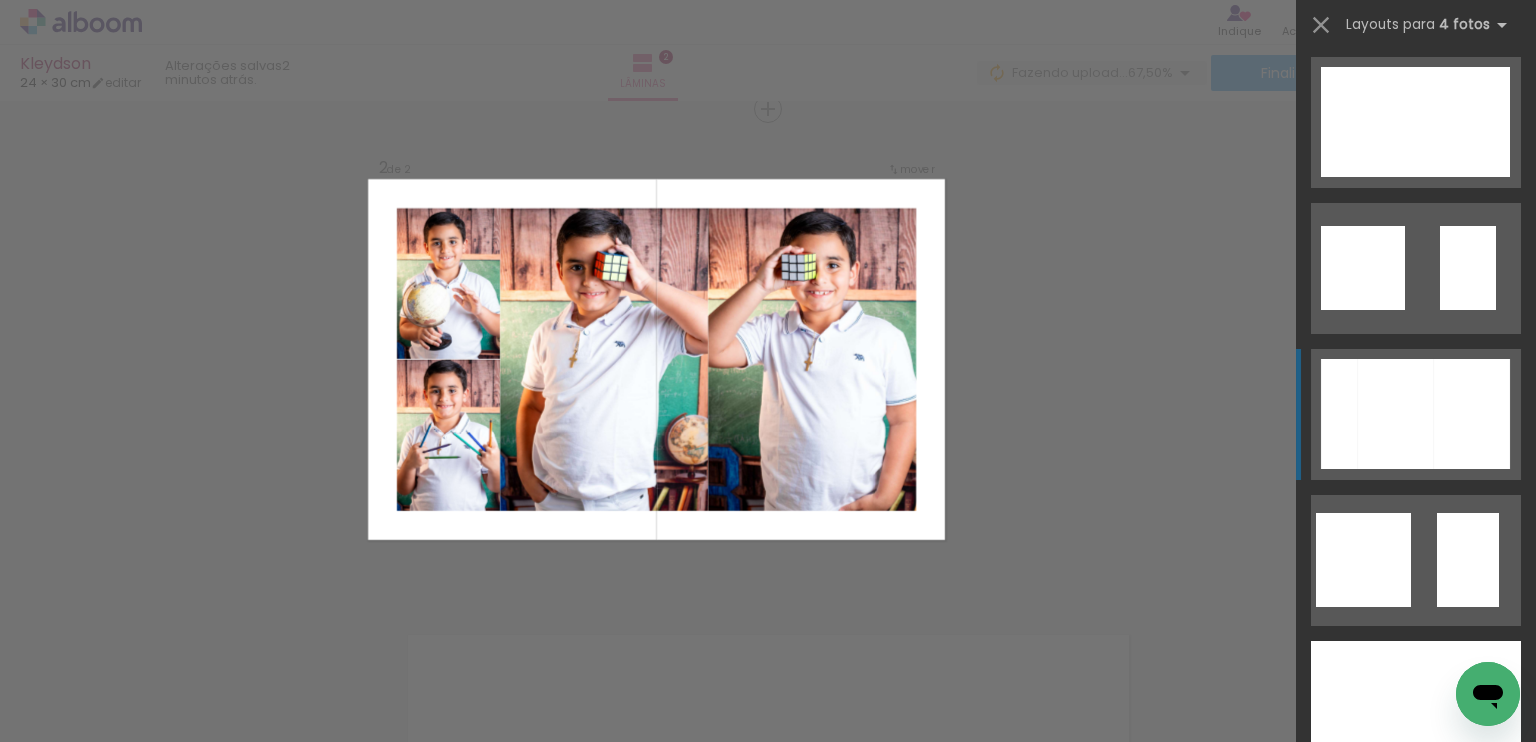 scroll, scrollTop: 1200, scrollLeft: 0, axis: vertical 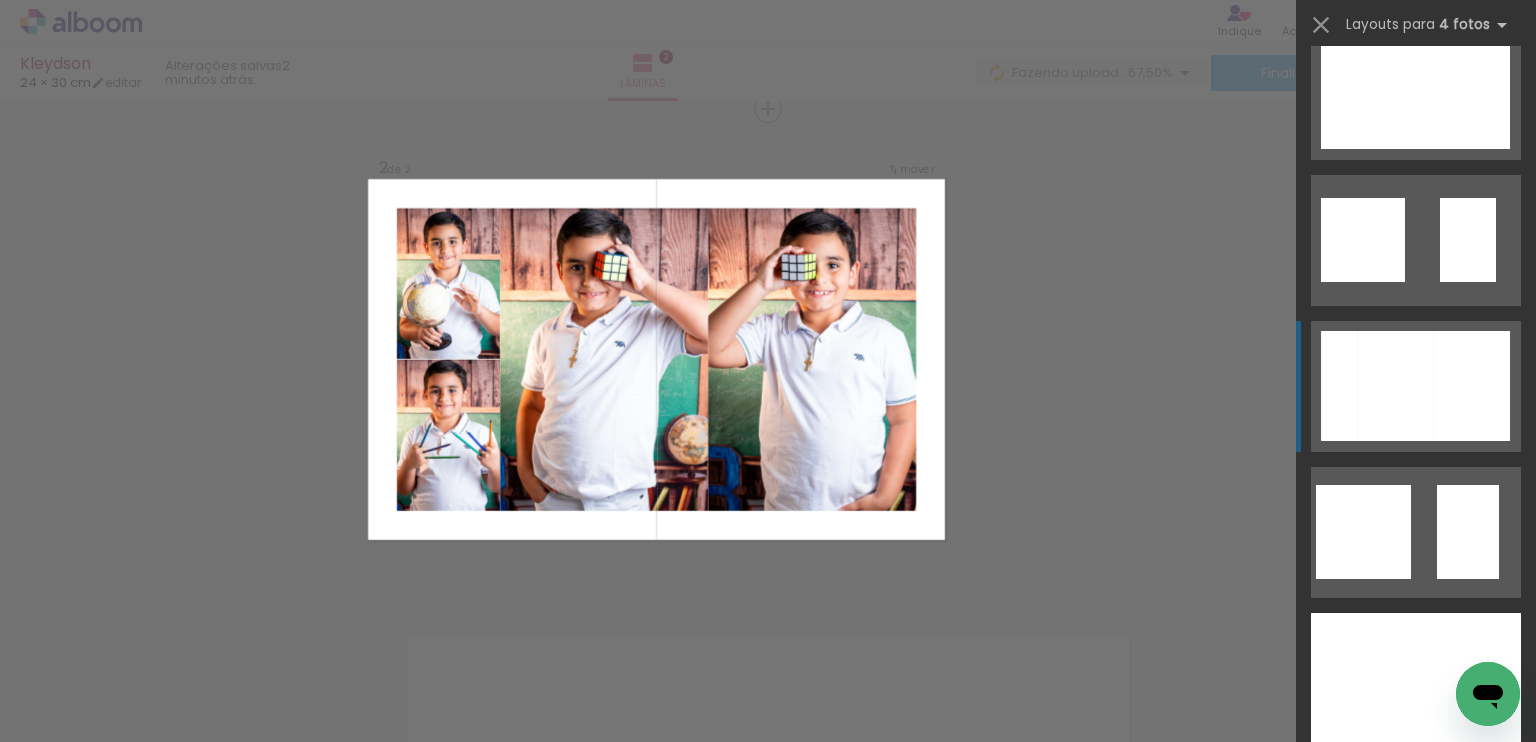 click at bounding box center [1496, 854] 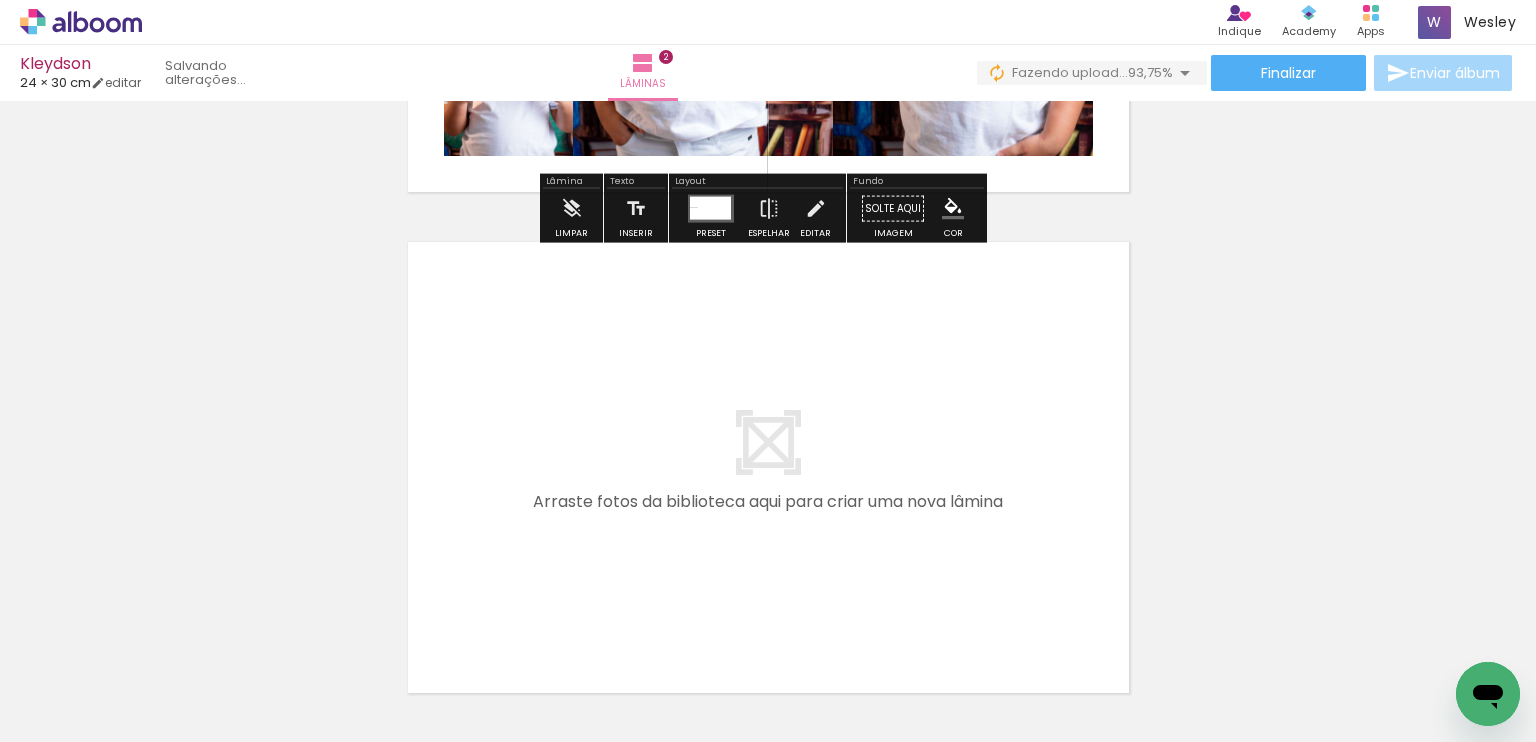 scroll, scrollTop: 1026, scrollLeft: 0, axis: vertical 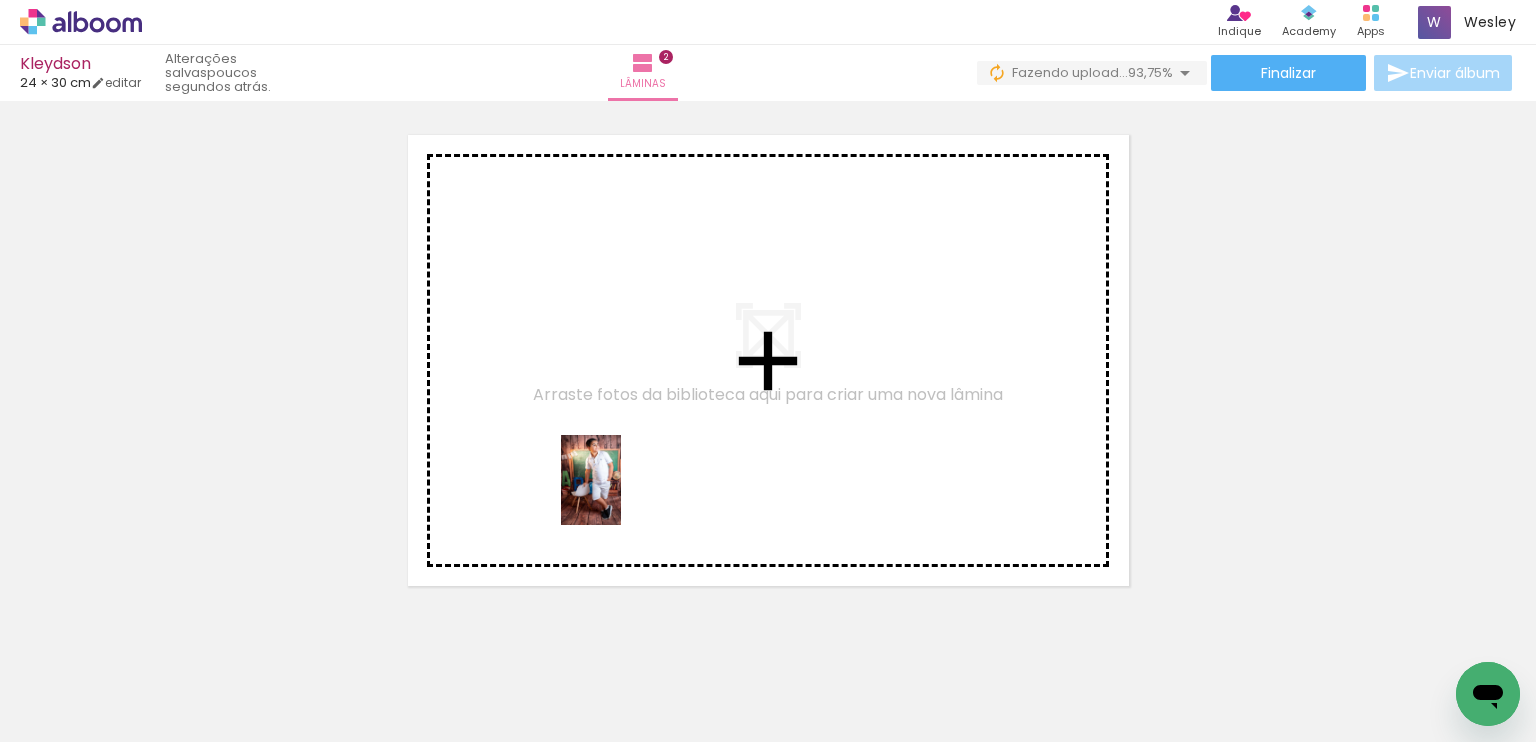 drag, startPoint x: 570, startPoint y: 675, endPoint x: 621, endPoint y: 495, distance: 187.08554 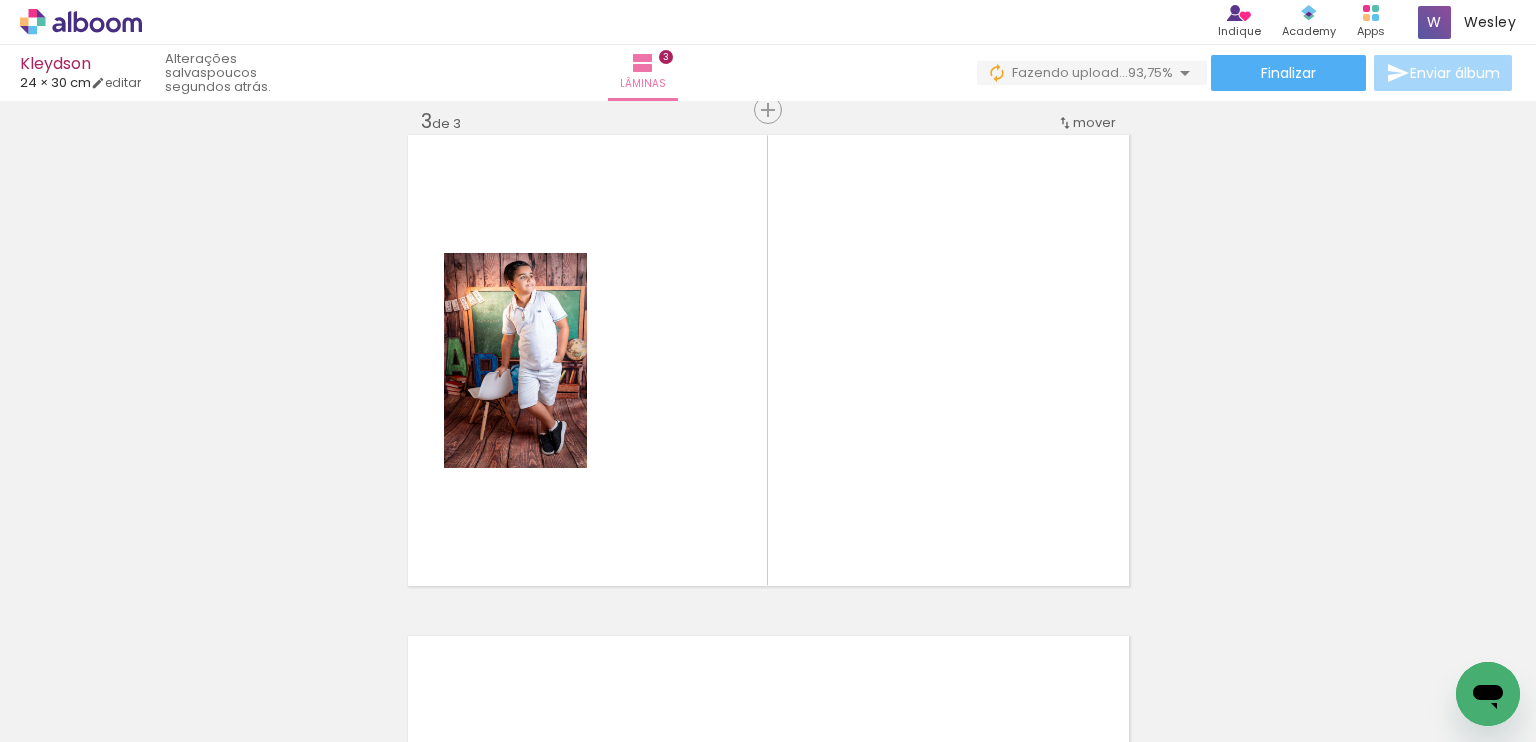 scroll, scrollTop: 1027, scrollLeft: 0, axis: vertical 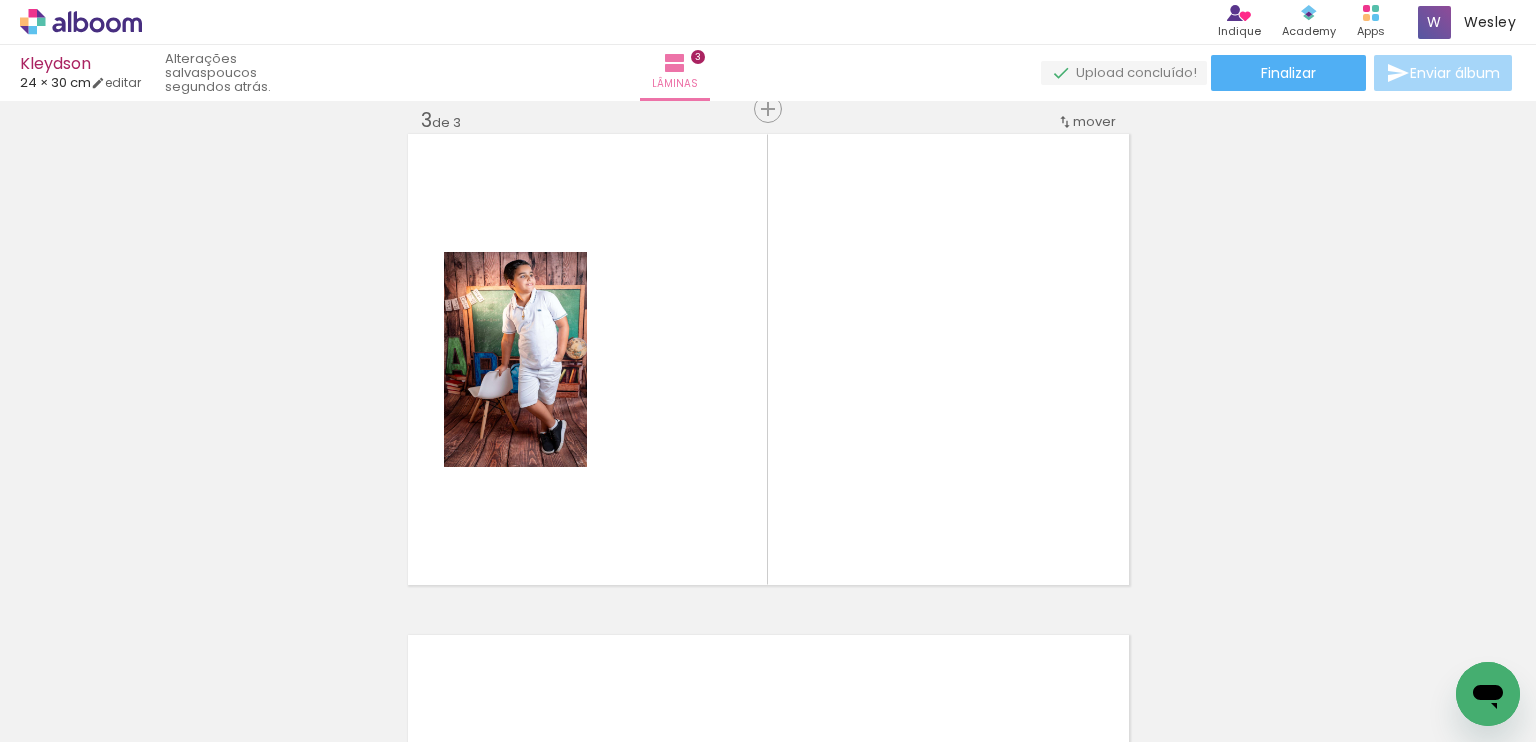 click at bounding box center (-3325, 675) 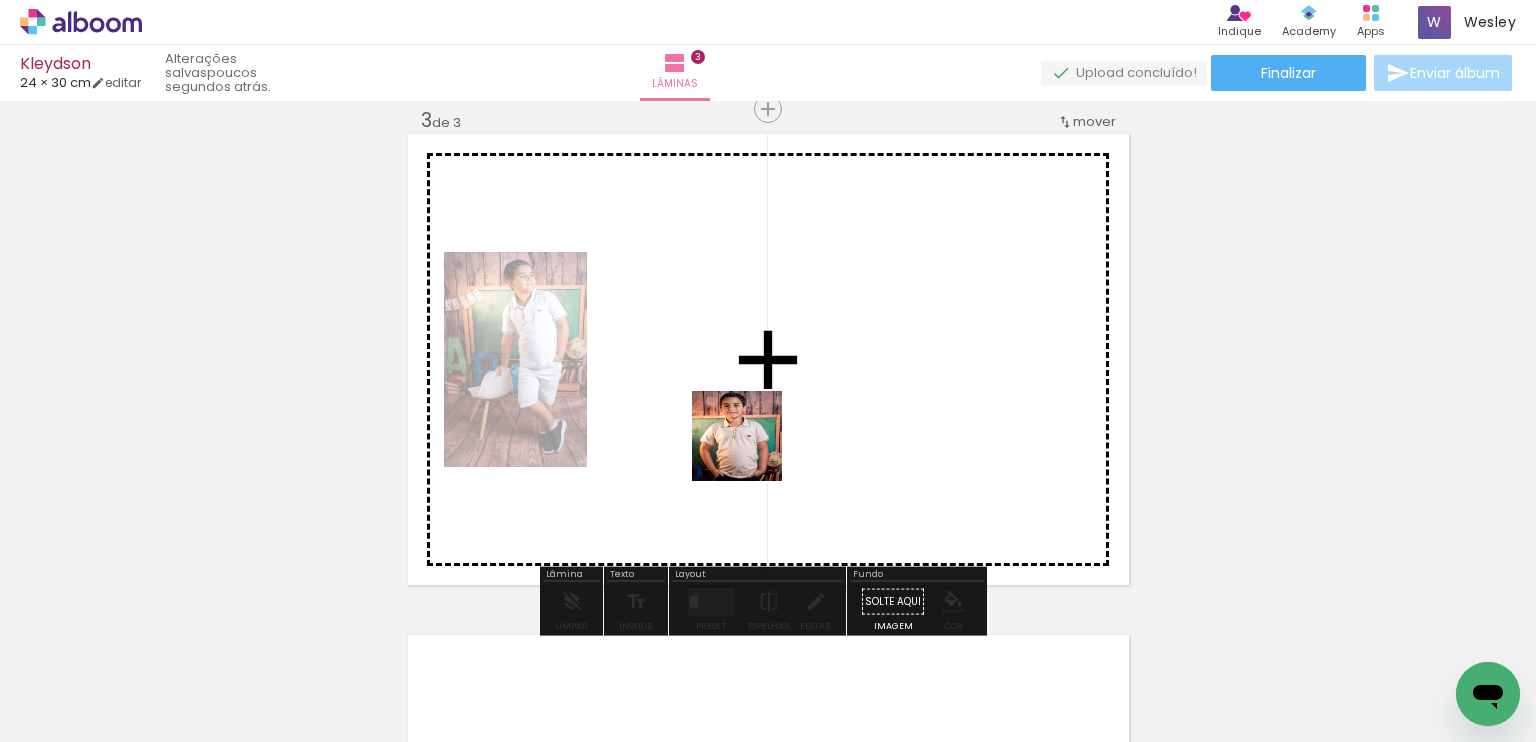 drag, startPoint x: 489, startPoint y: 654, endPoint x: 810, endPoint y: 407, distance: 405.03085 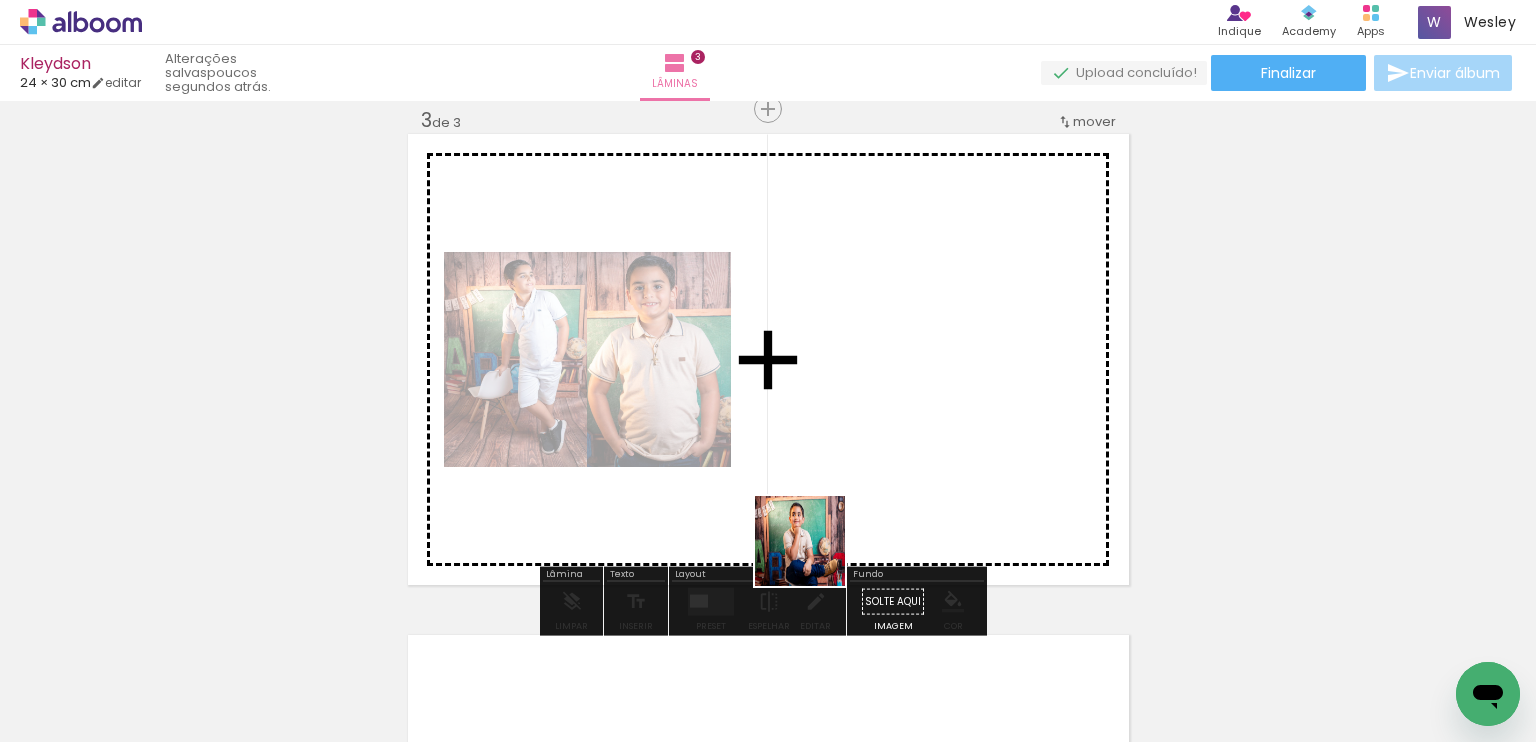 drag, startPoint x: 543, startPoint y: 685, endPoint x: 924, endPoint y: 487, distance: 429.37744 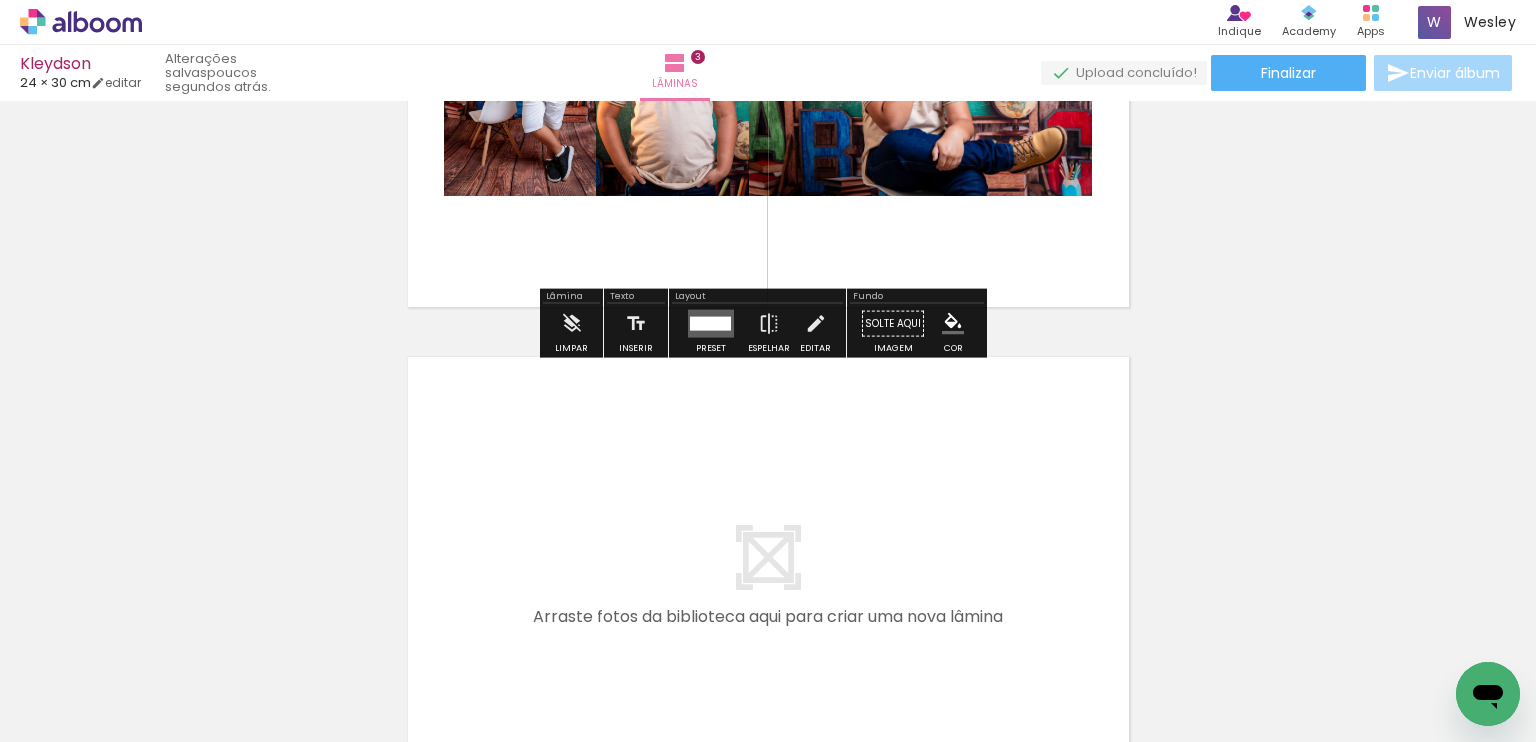 scroll, scrollTop: 1327, scrollLeft: 0, axis: vertical 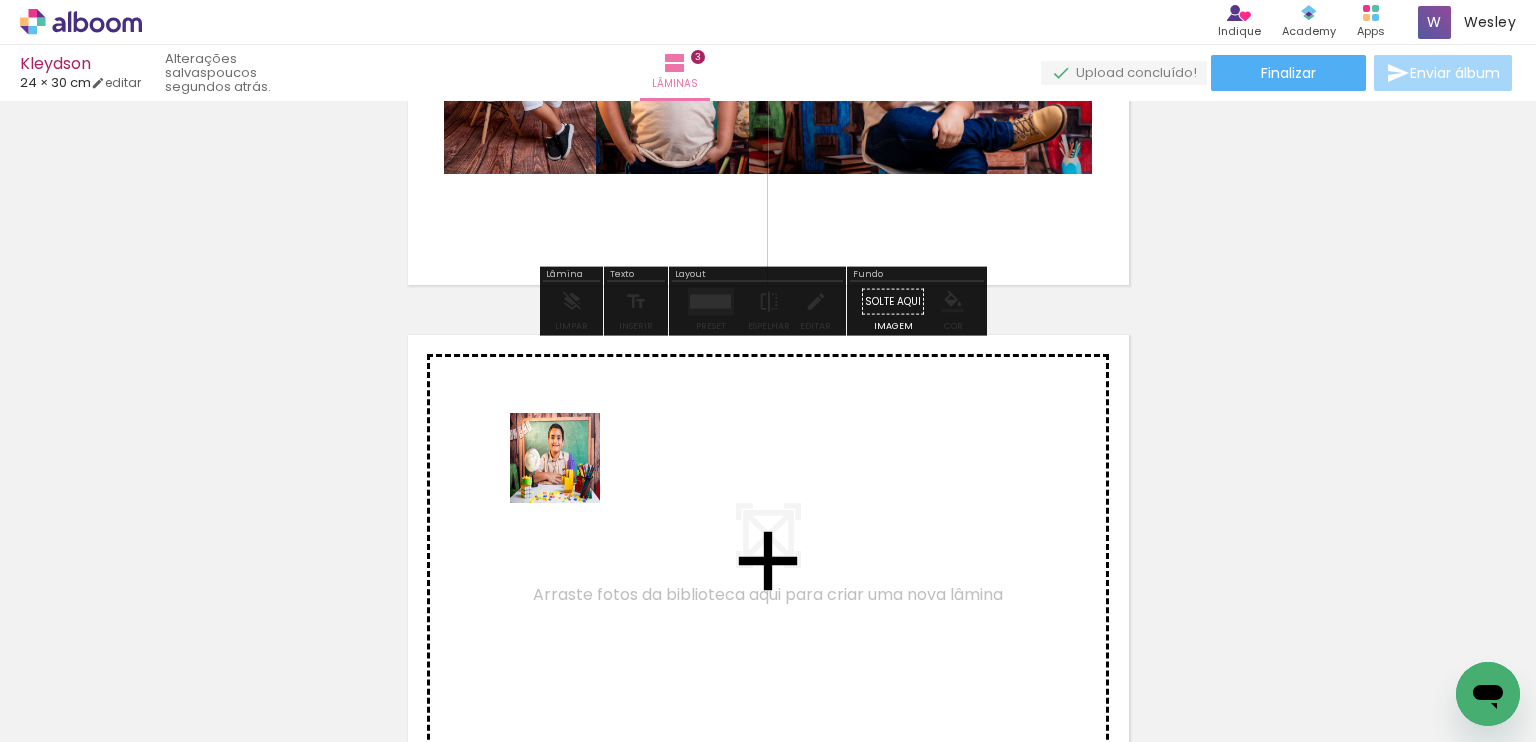 drag, startPoint x: 640, startPoint y: 672, endPoint x: 749, endPoint y: 660, distance: 109.65856 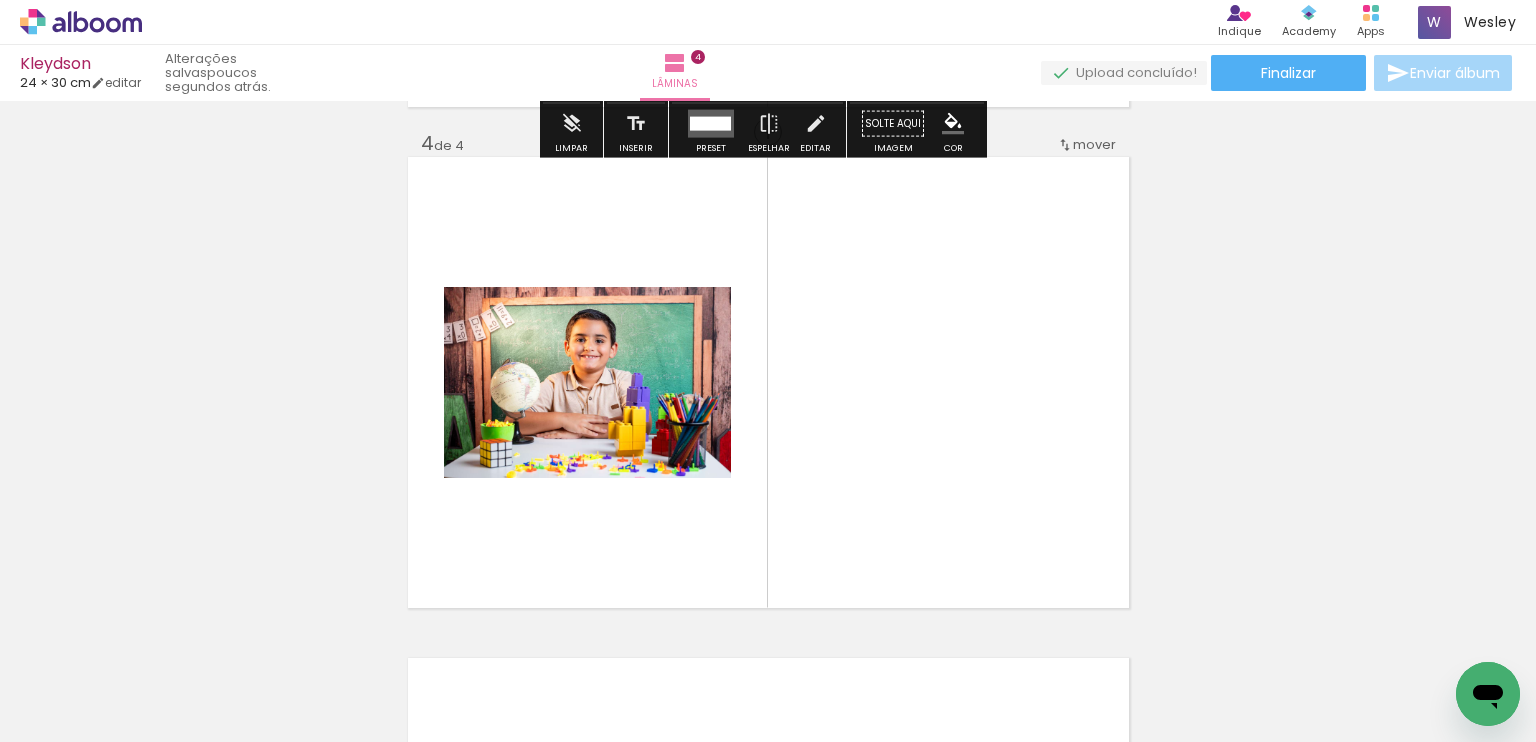 scroll, scrollTop: 1528, scrollLeft: 0, axis: vertical 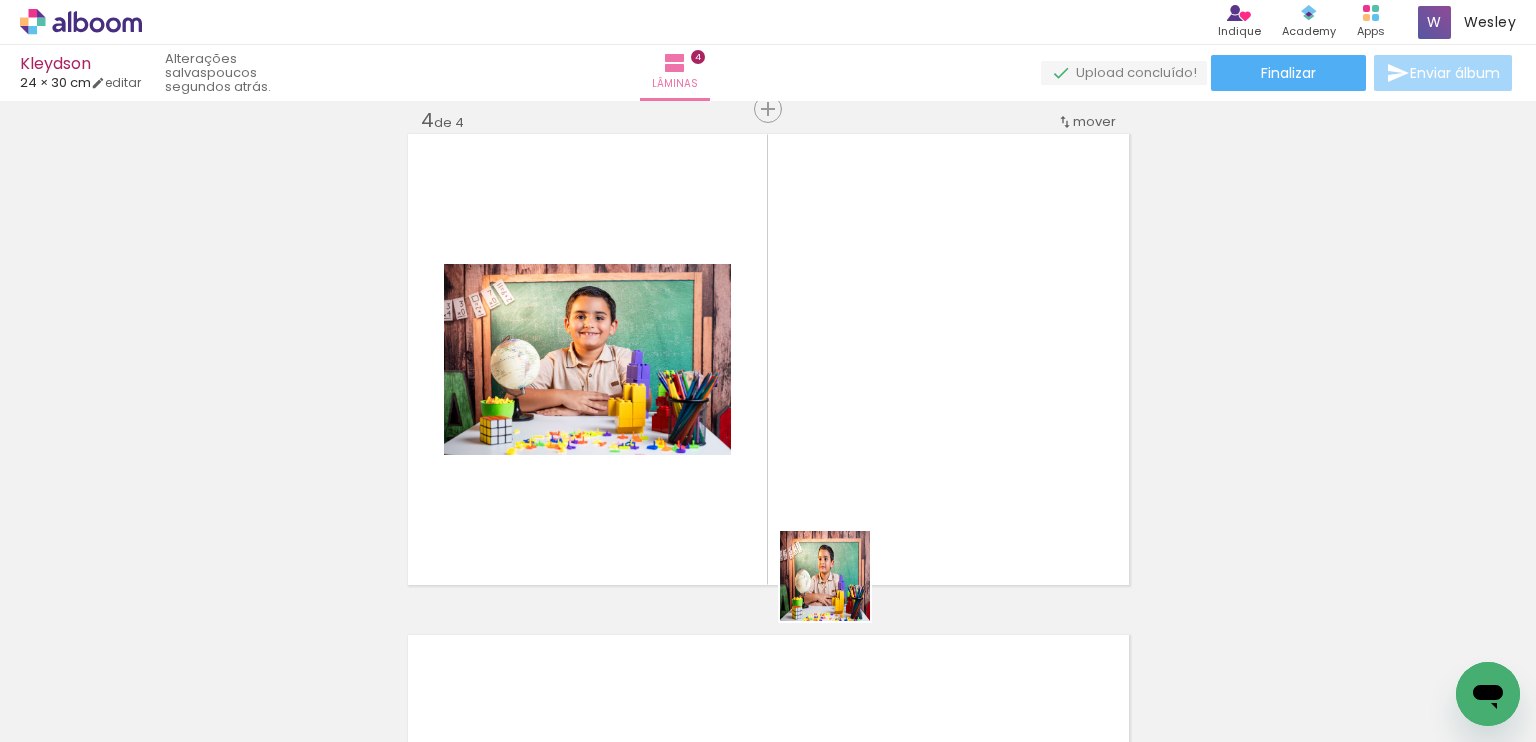 drag, startPoint x: 784, startPoint y: 679, endPoint x: 920, endPoint y: 662, distance: 137.05838 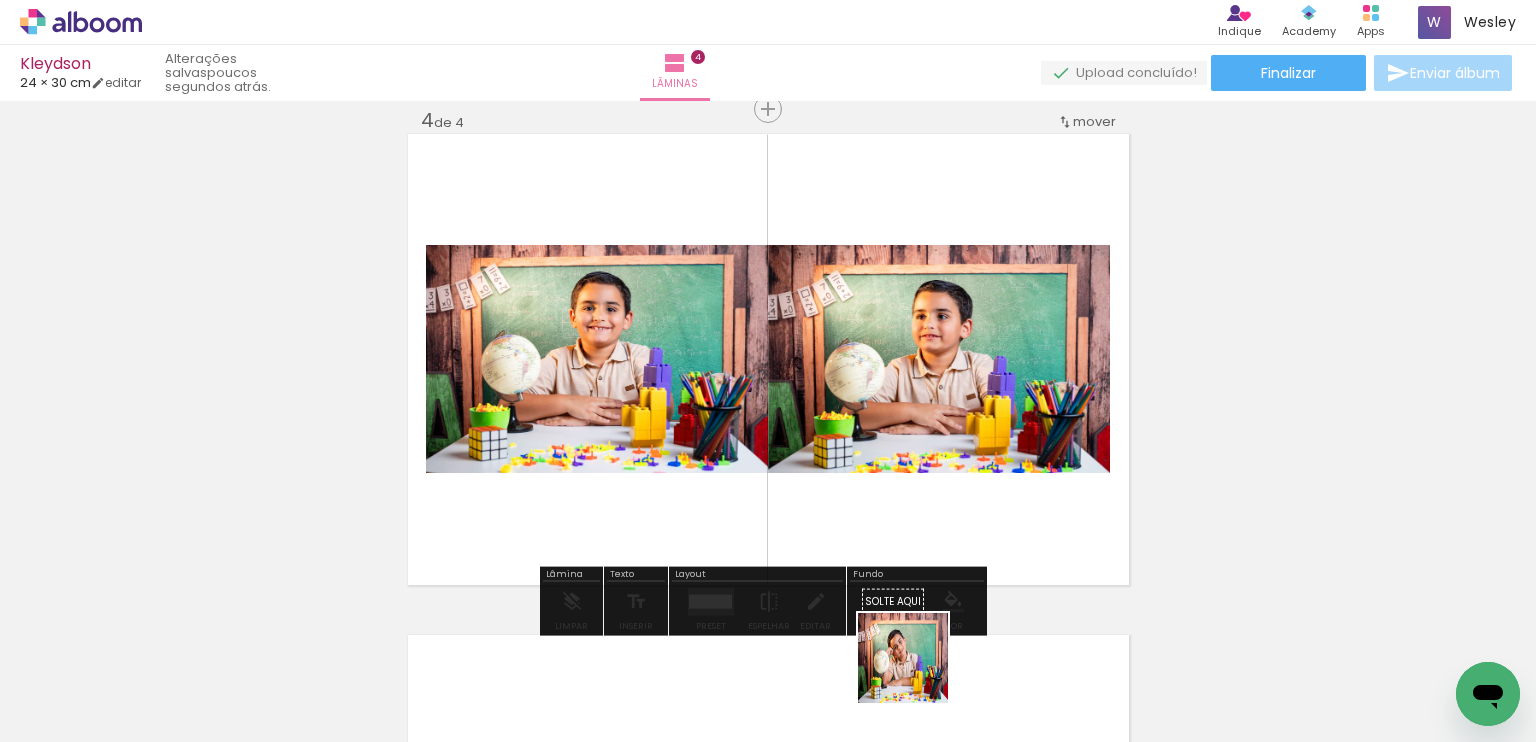 drag, startPoint x: 902, startPoint y: 699, endPoint x: 994, endPoint y: 590, distance: 142.6359 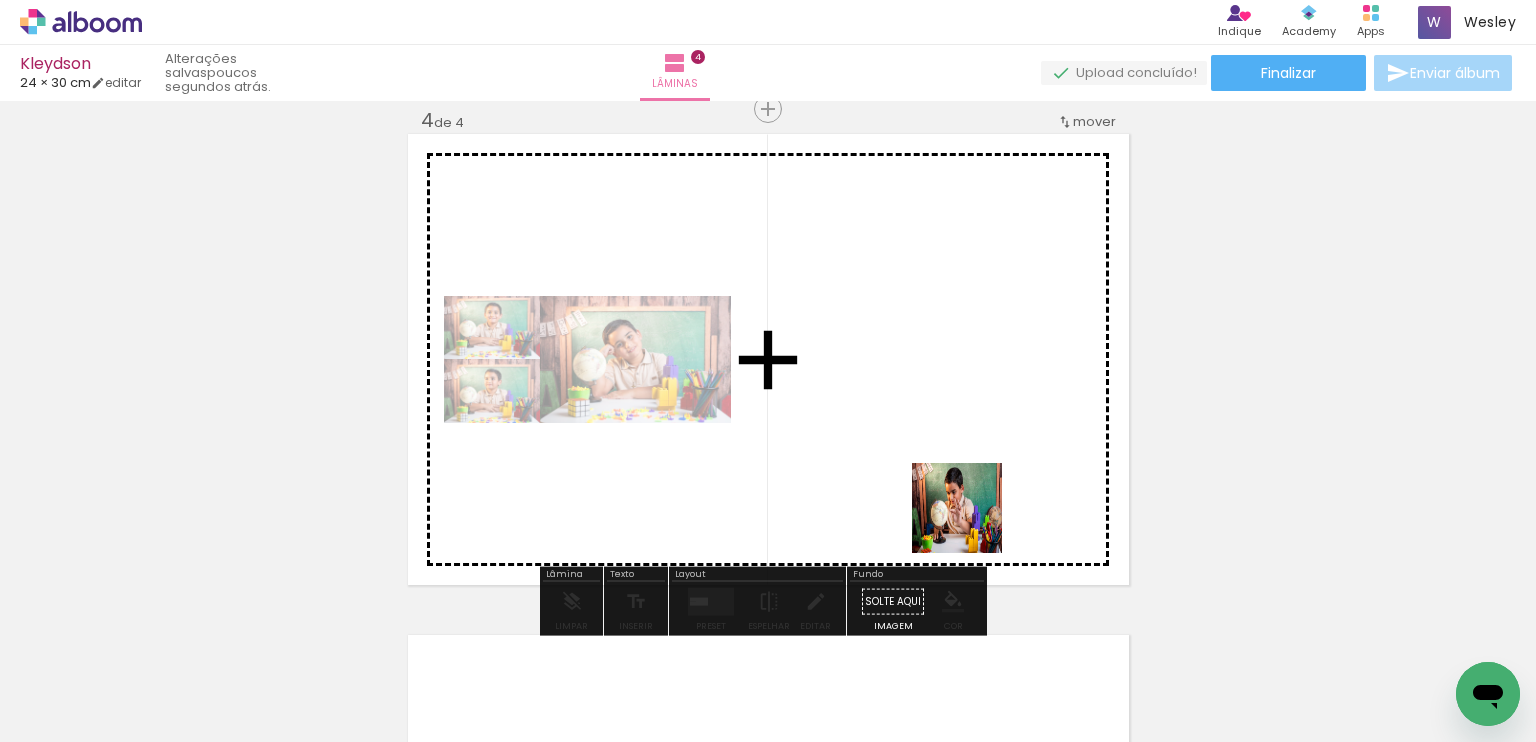 drag, startPoint x: 997, startPoint y: 675, endPoint x: 958, endPoint y: 424, distance: 254.01181 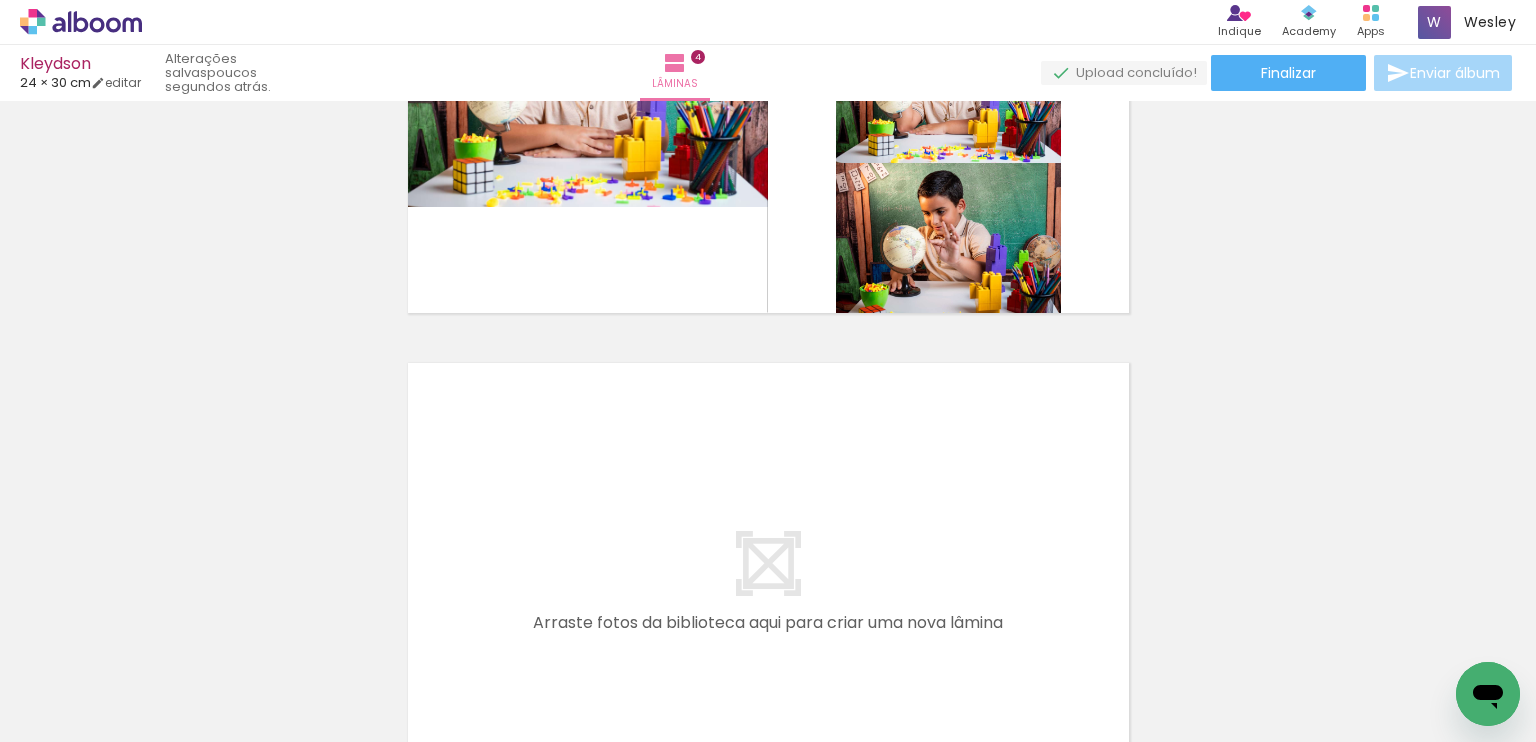 scroll, scrollTop: 1828, scrollLeft: 0, axis: vertical 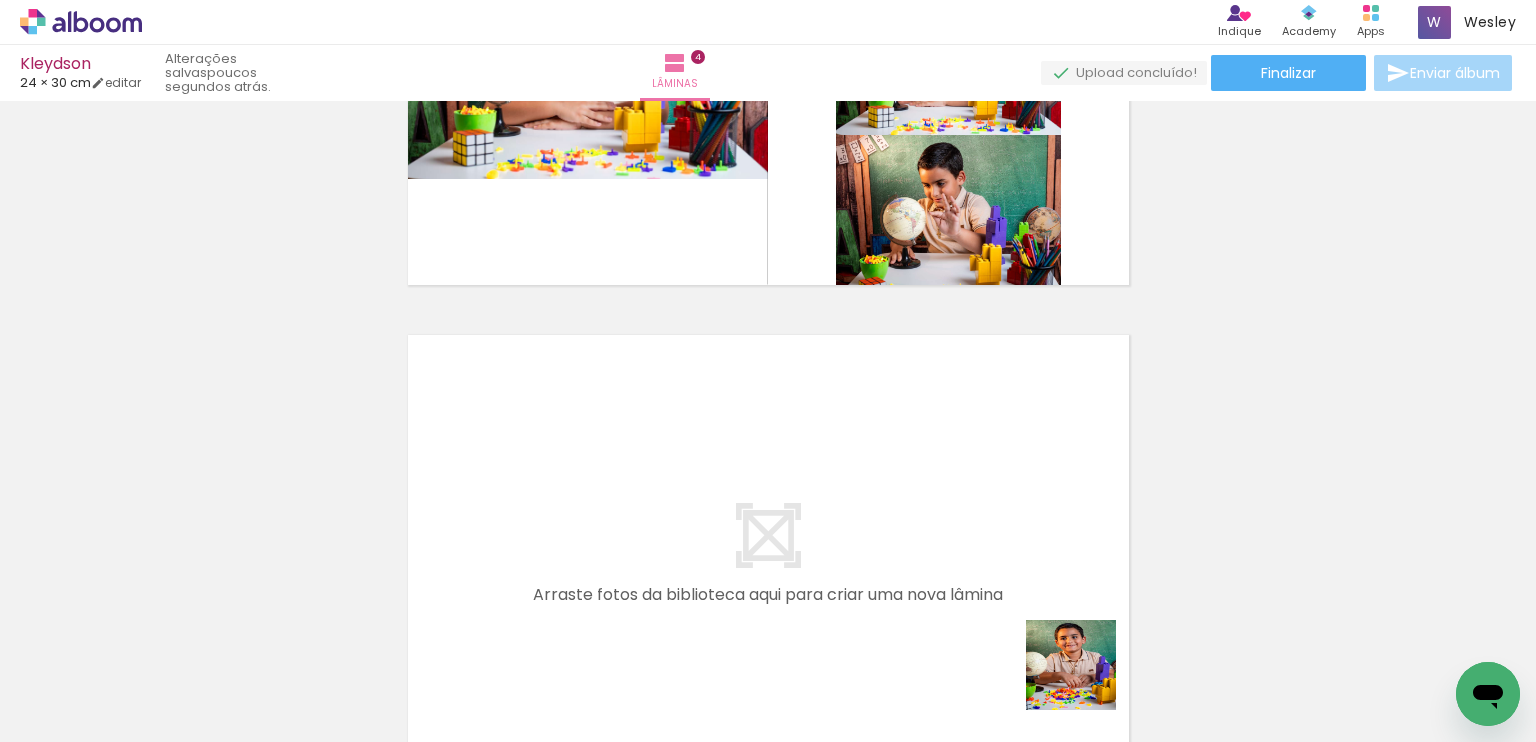 drag, startPoint x: 1086, startPoint y: 680, endPoint x: 1173, endPoint y: 675, distance: 87.14356 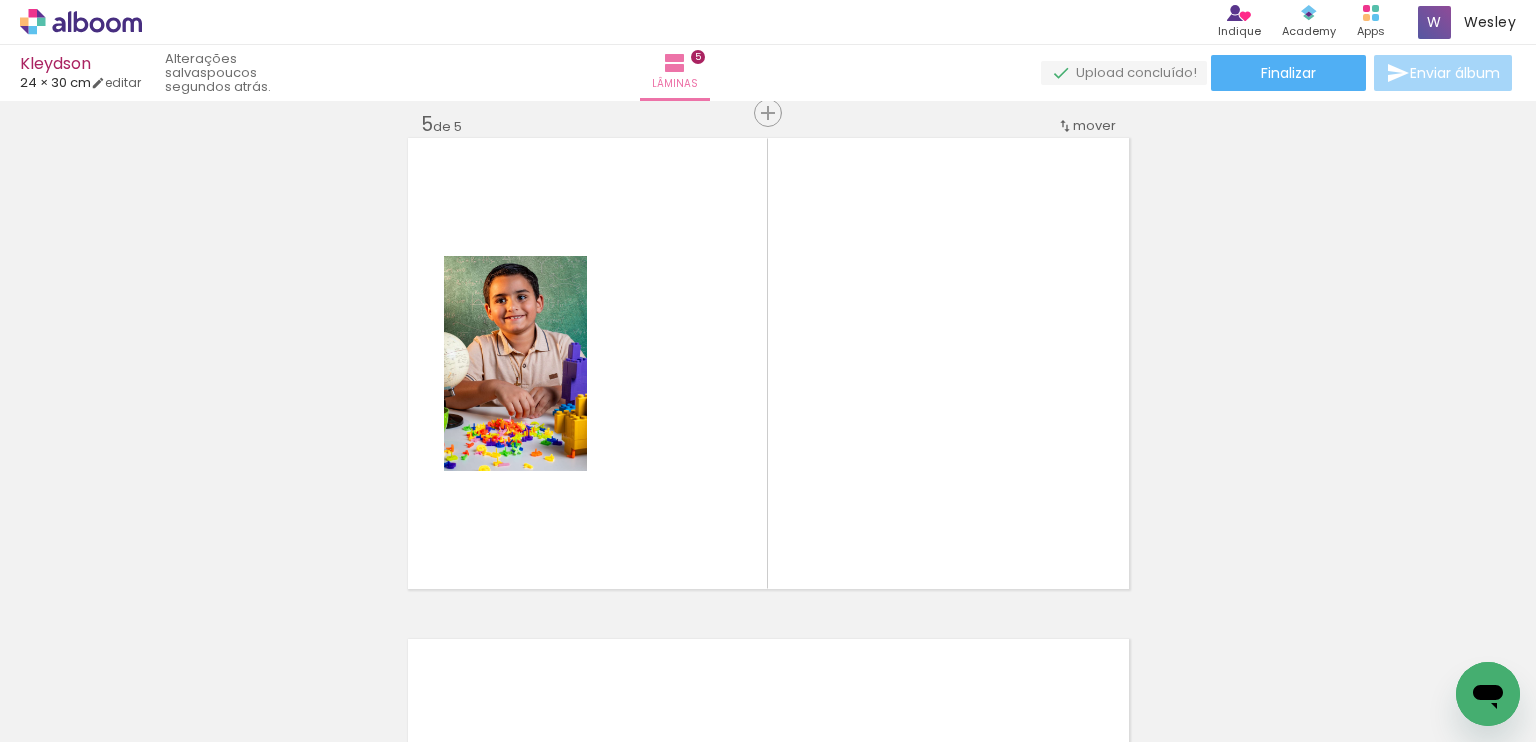 scroll, scrollTop: 2029, scrollLeft: 0, axis: vertical 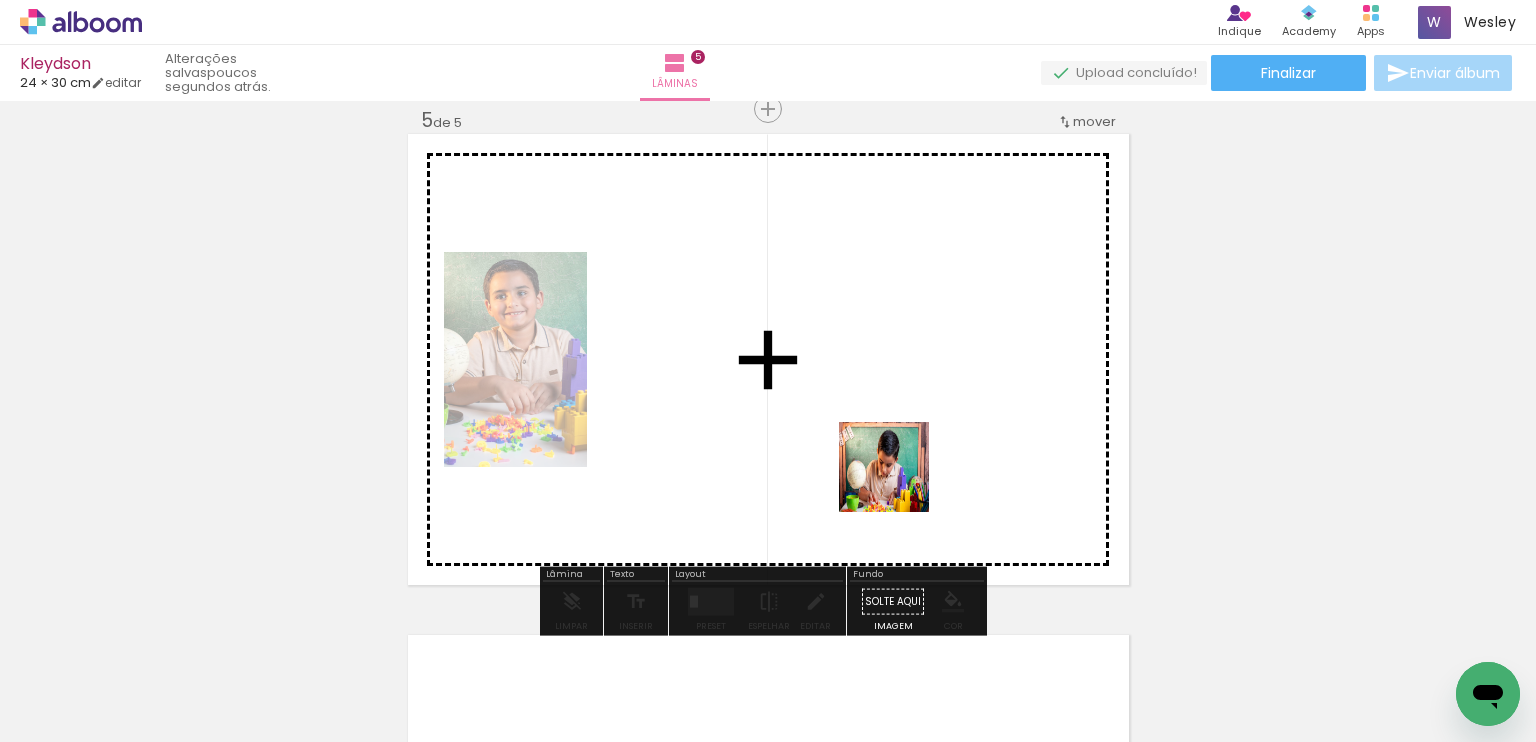 drag, startPoint x: 1238, startPoint y: 685, endPoint x: 1248, endPoint y: 643, distance: 43.174065 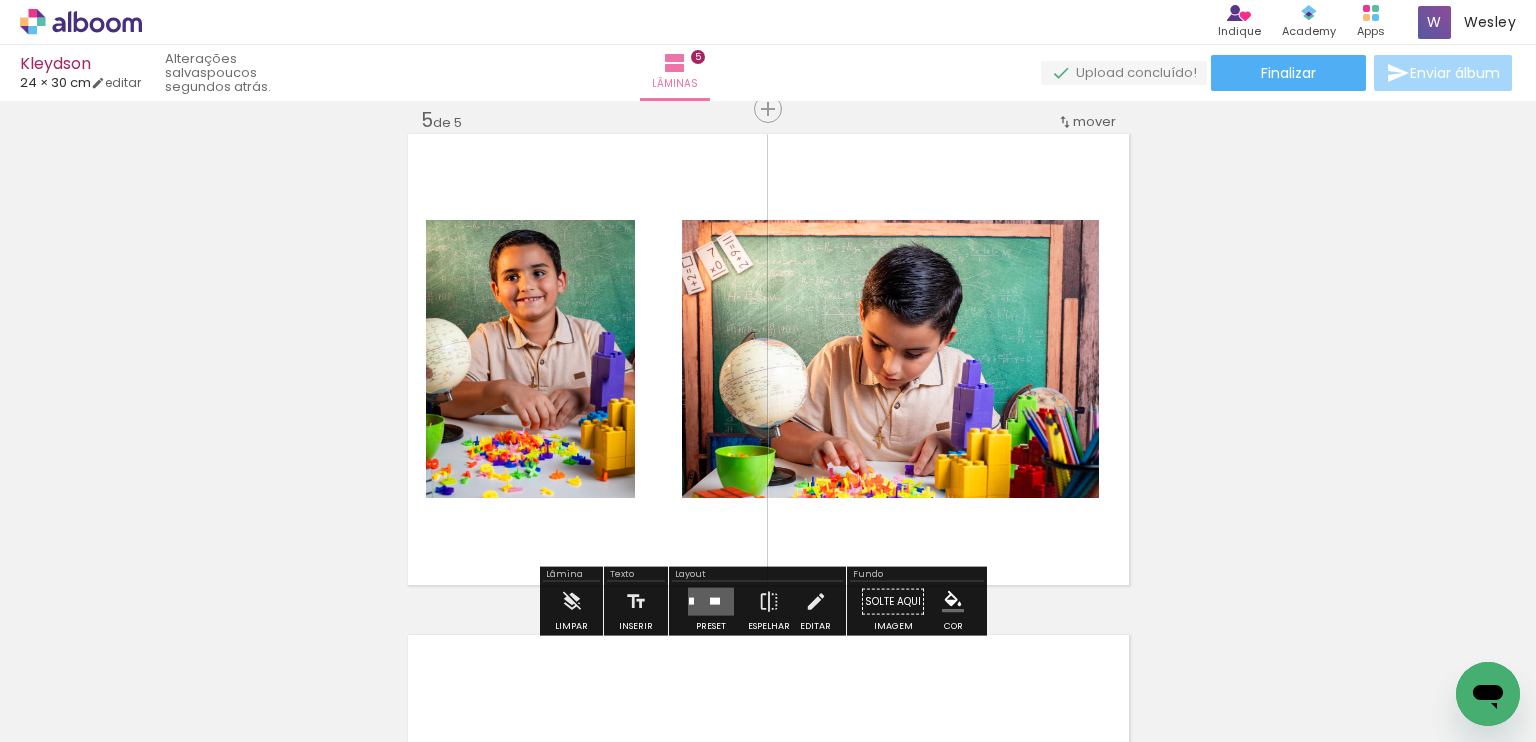 drag, startPoint x: 1343, startPoint y: 675, endPoint x: 913, endPoint y: 460, distance: 480.7546 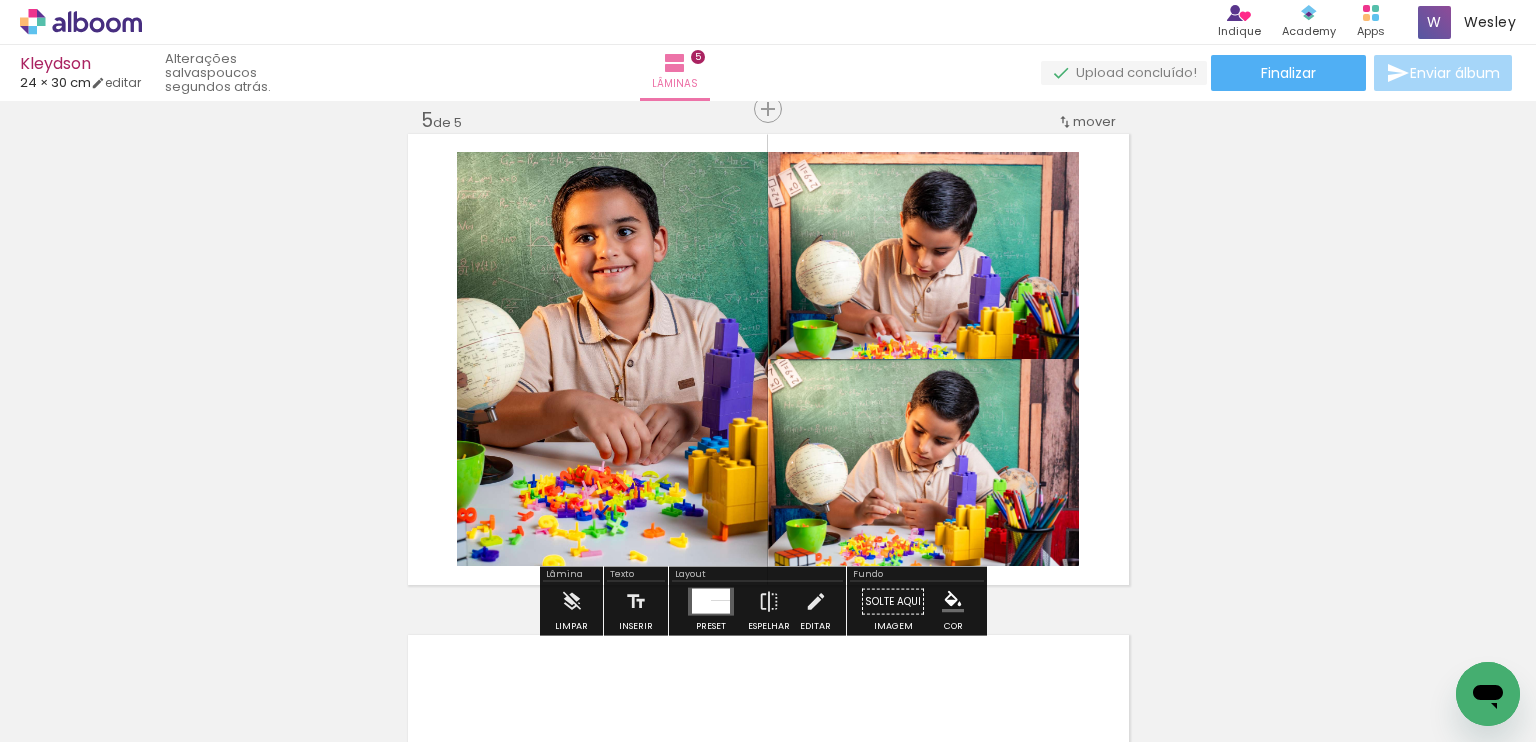 scroll, scrollTop: 0, scrollLeft: 3649, axis: horizontal 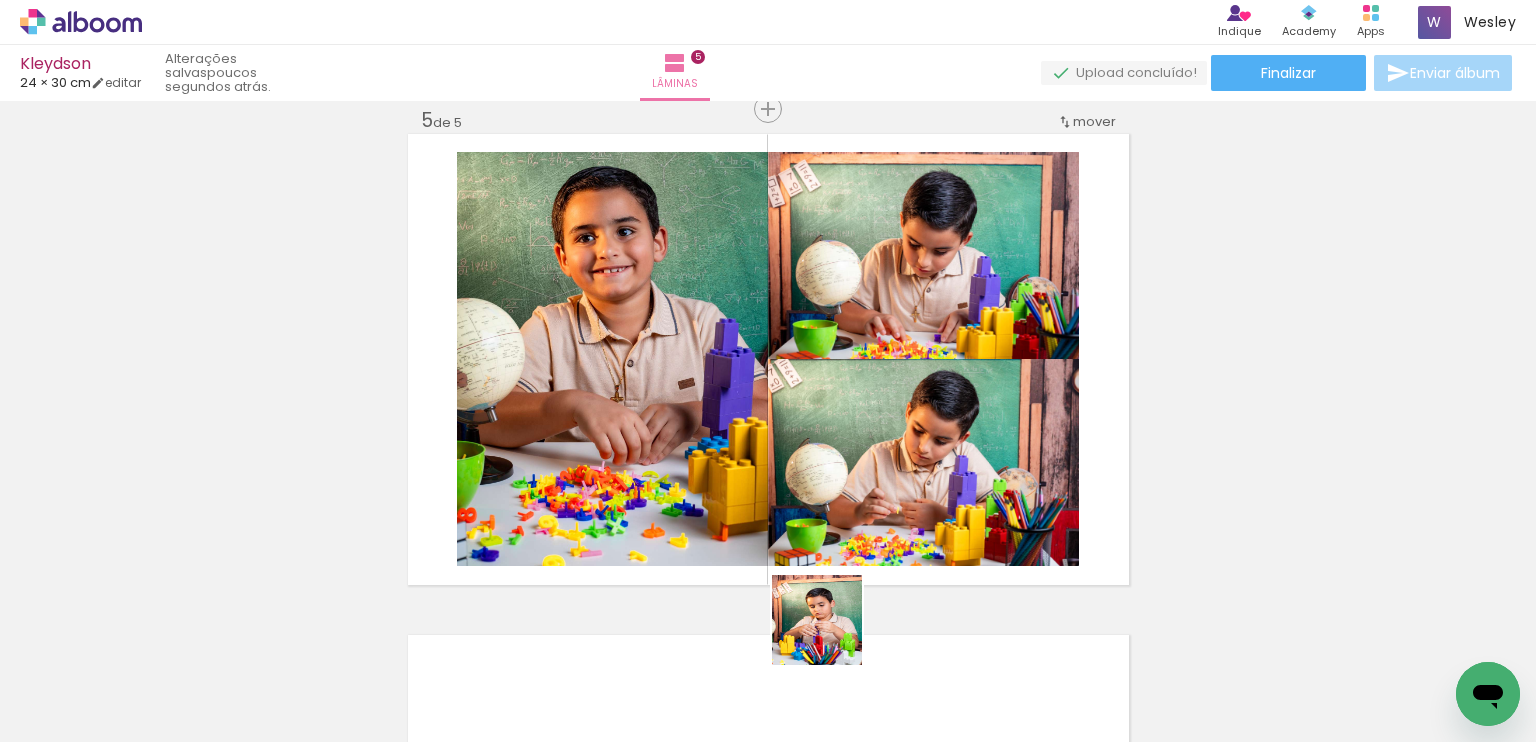 drag, startPoint x: 822, startPoint y: 682, endPoint x: 871, endPoint y: 556, distance: 135.19246 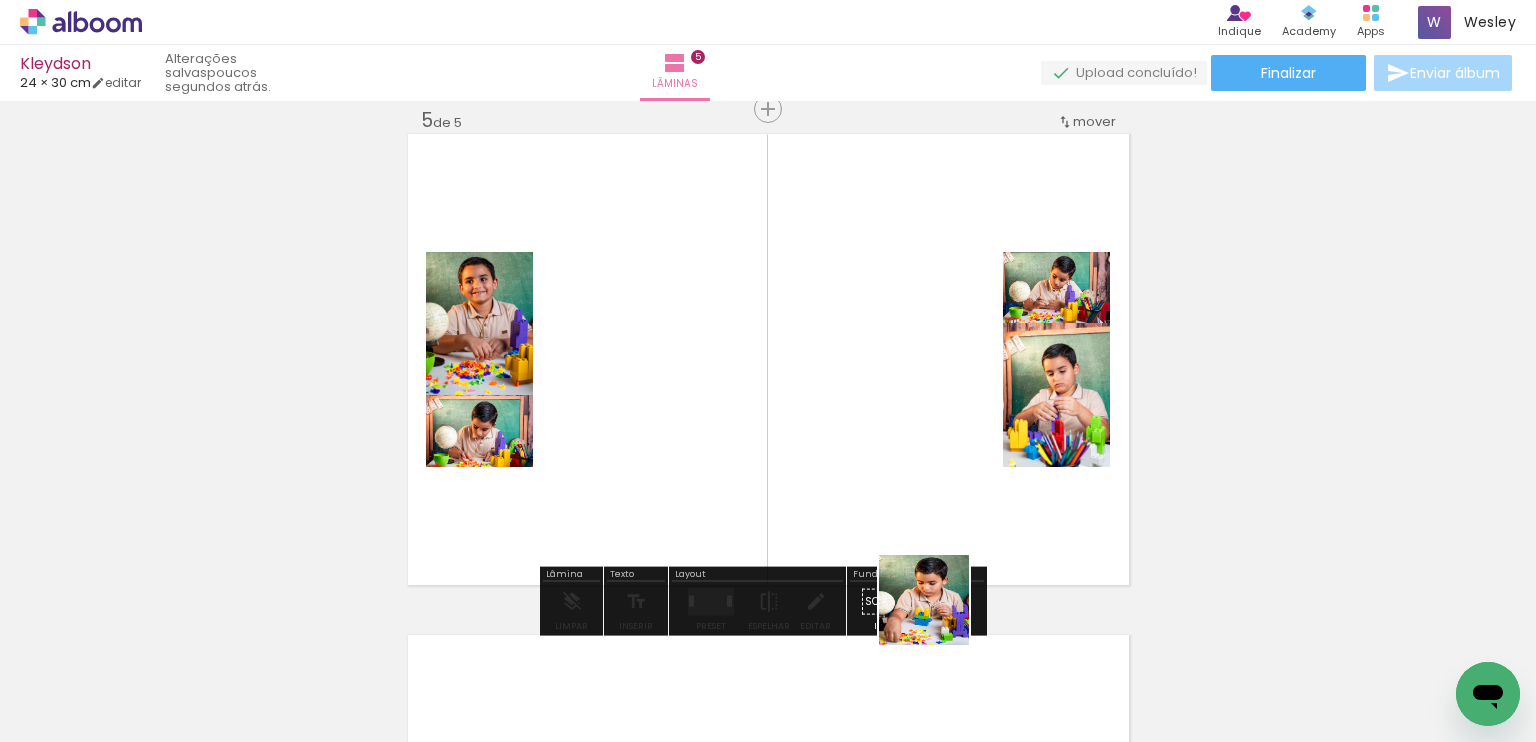 drag, startPoint x: 940, startPoint y: 684, endPoint x: 987, endPoint y: 453, distance: 235.7329 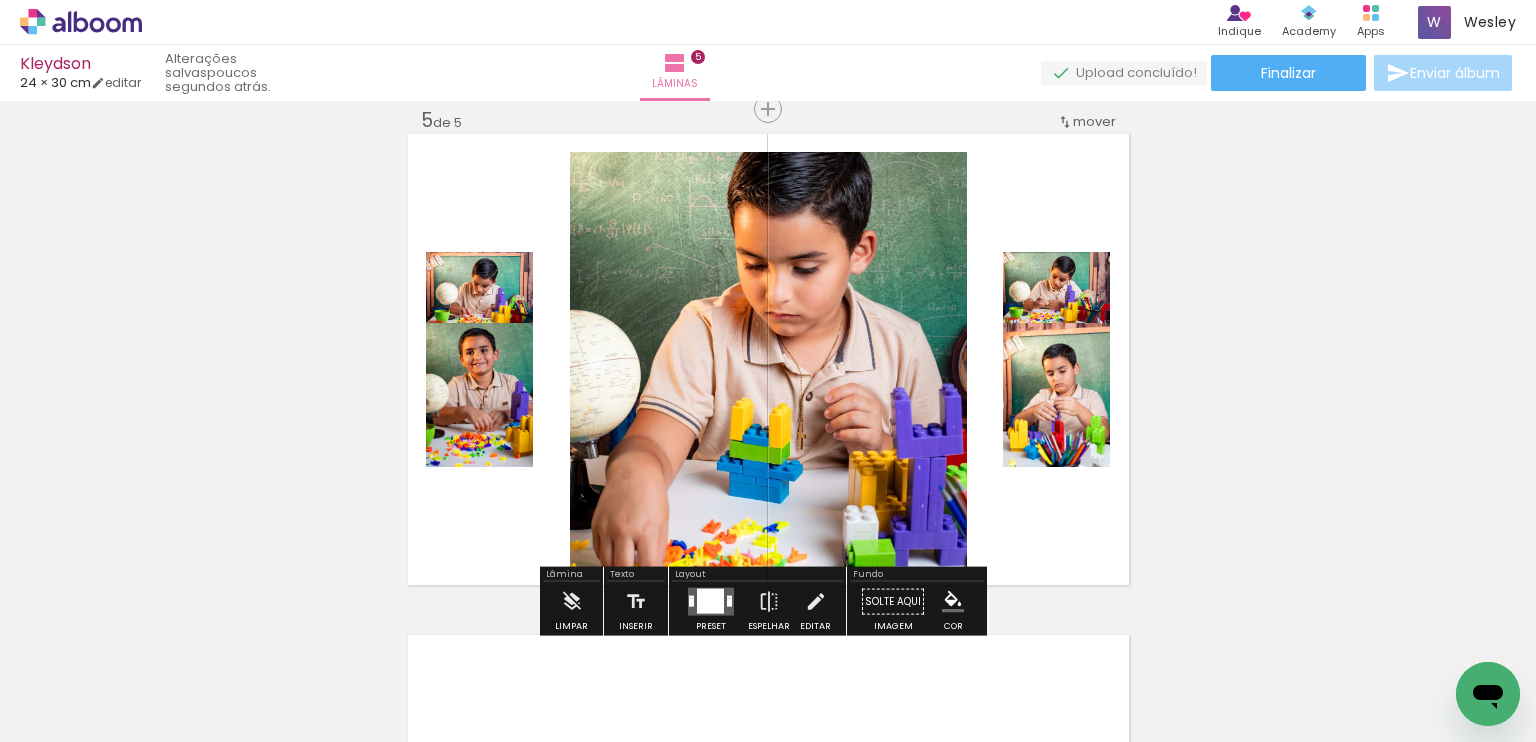 click at bounding box center (710, 601) 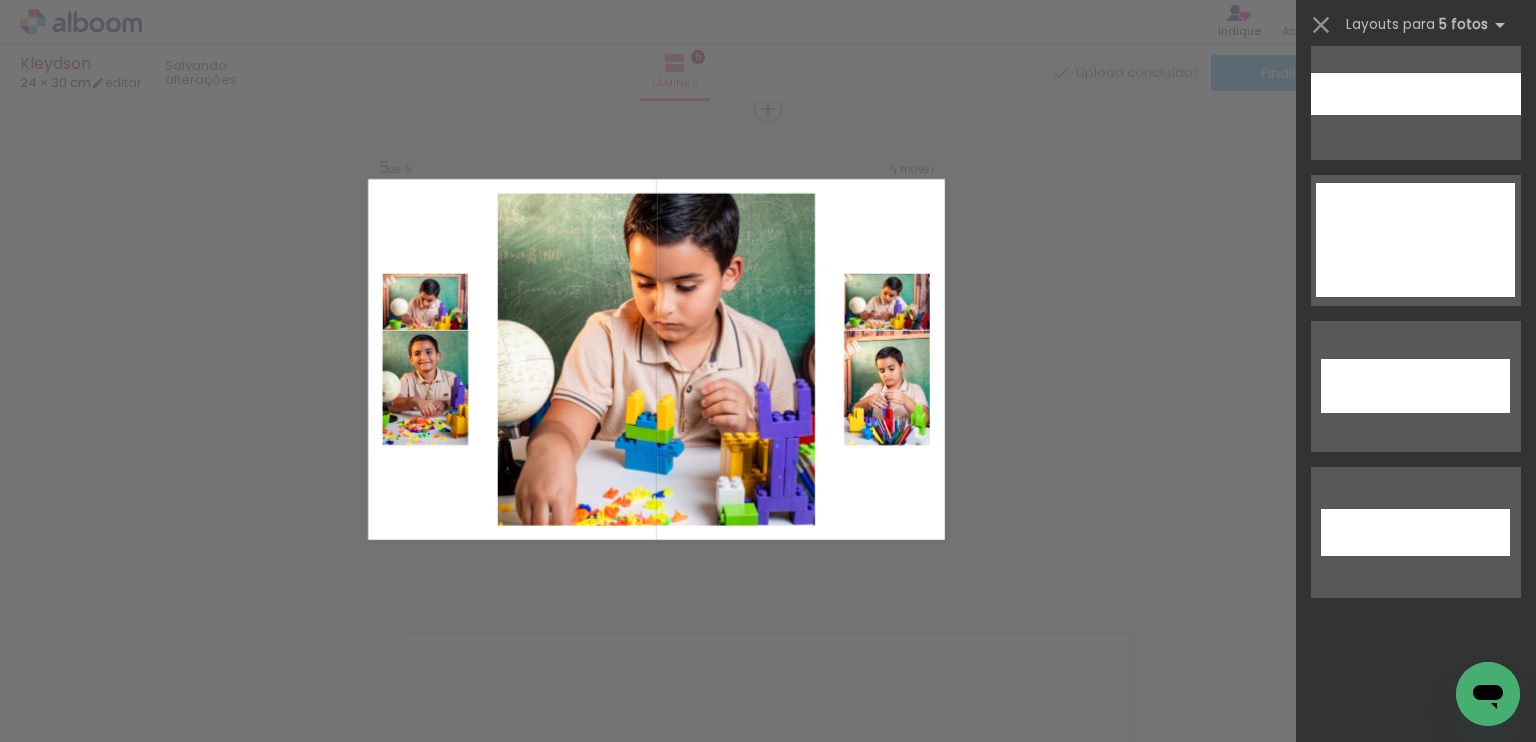 scroll, scrollTop: 0, scrollLeft: 0, axis: both 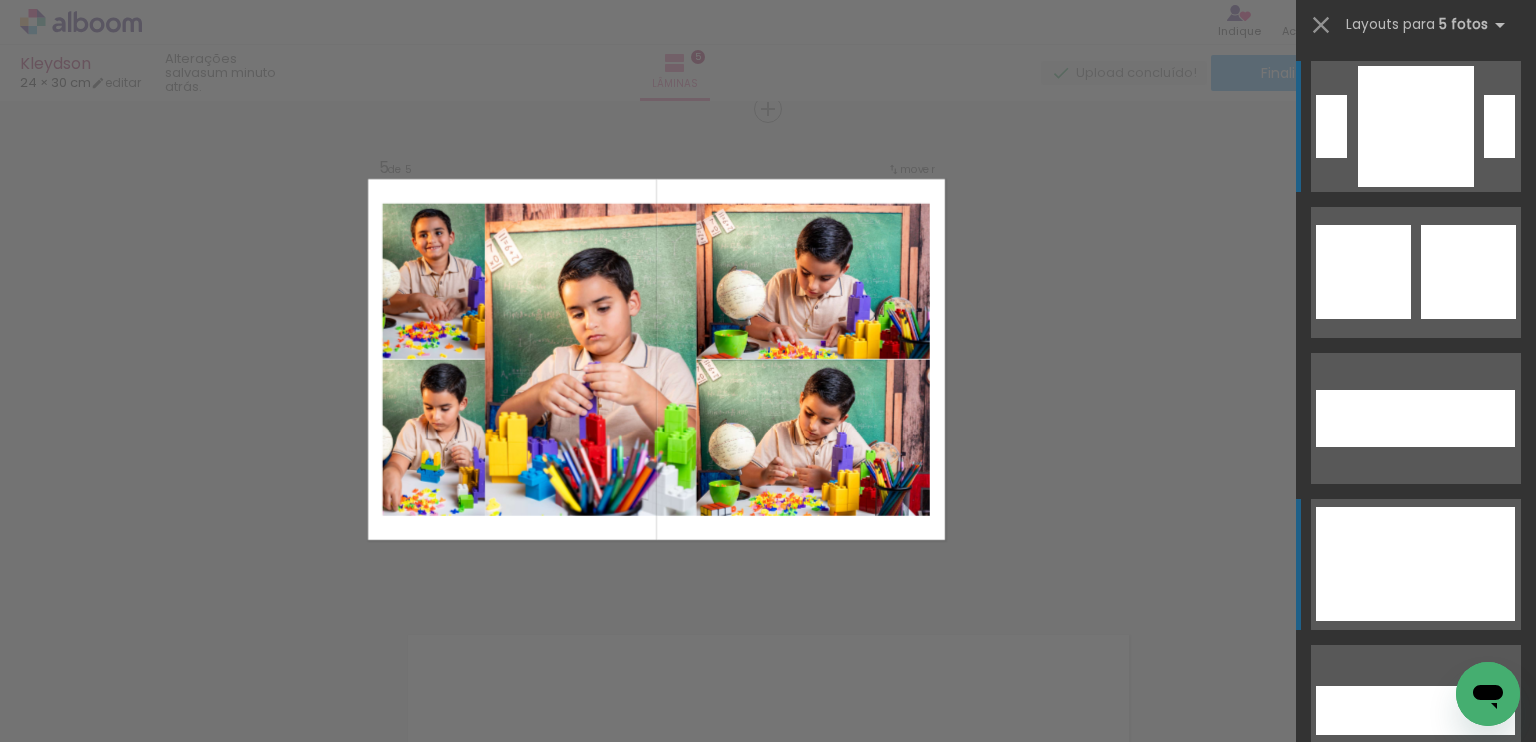 click at bounding box center [1444, 287] 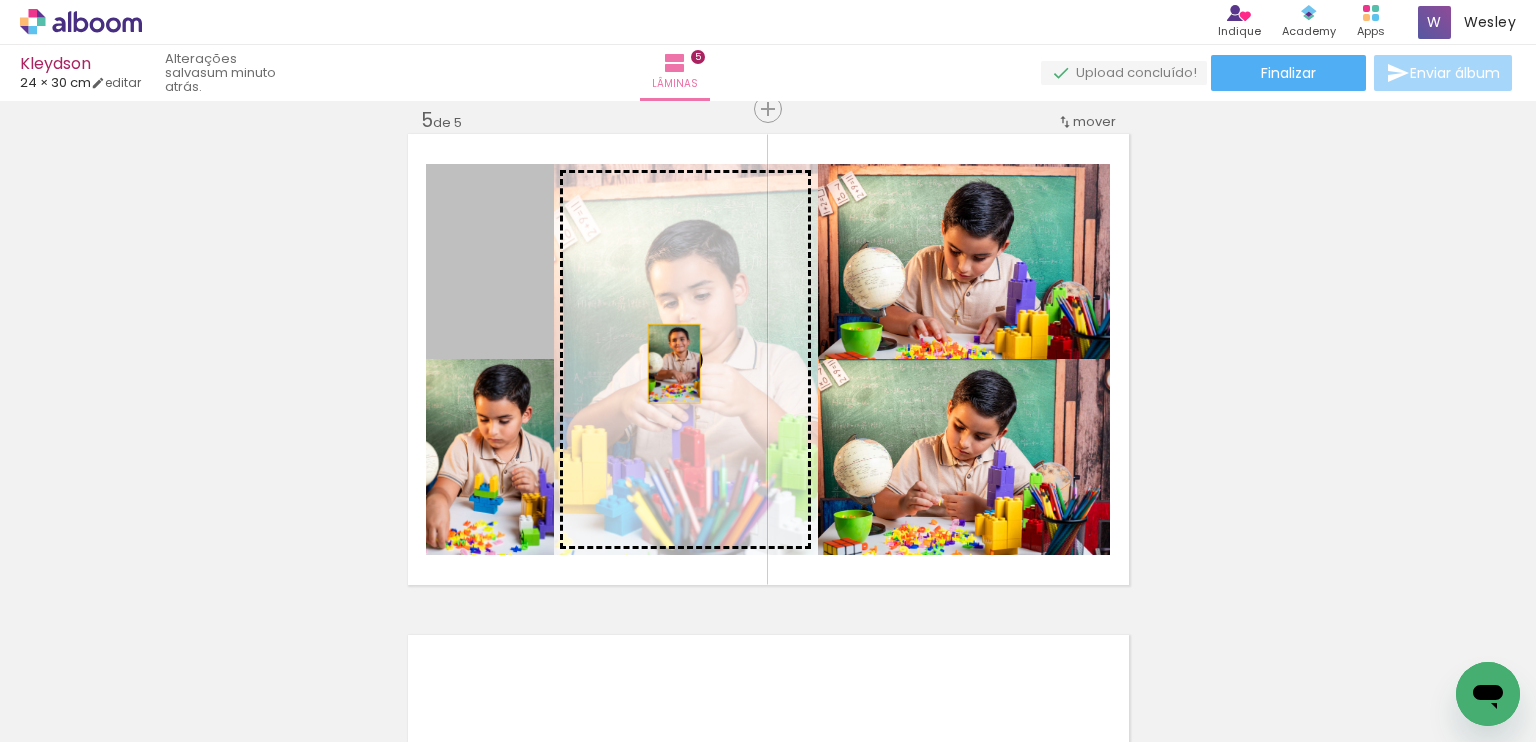 drag, startPoint x: 474, startPoint y: 275, endPoint x: 680, endPoint y: 371, distance: 227.27077 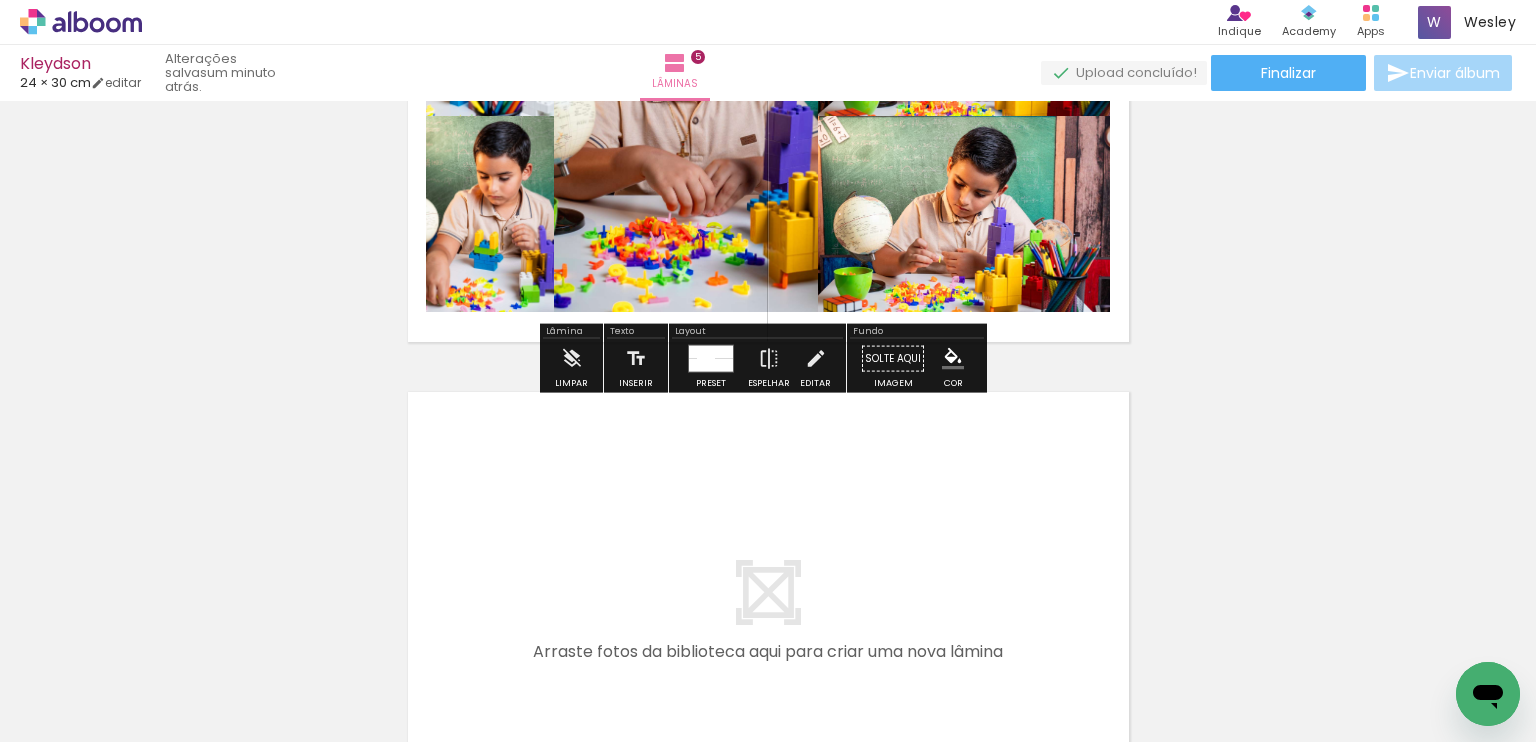 scroll, scrollTop: 2429, scrollLeft: 0, axis: vertical 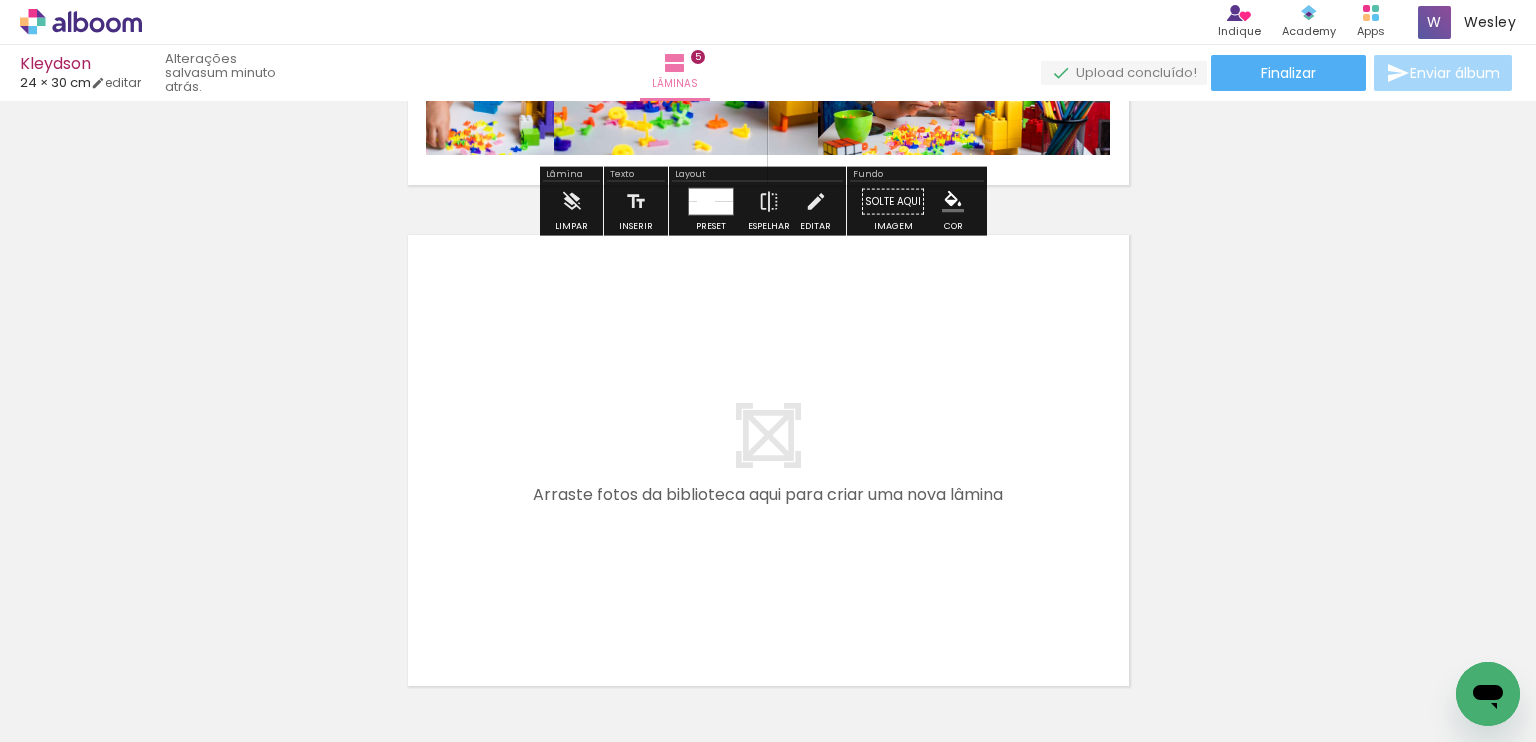 drag, startPoint x: 1041, startPoint y: 655, endPoint x: 796, endPoint y: 473, distance: 305.20322 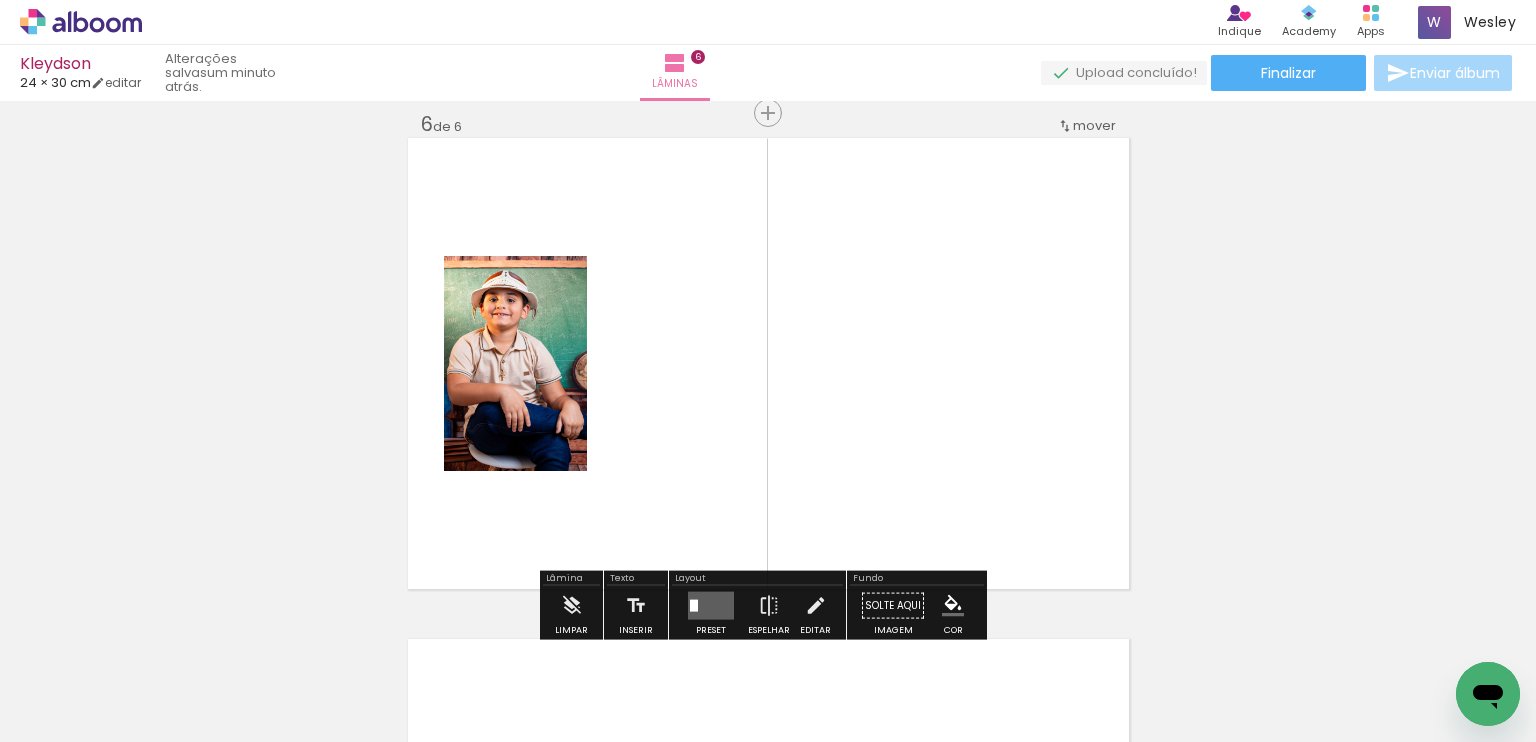 scroll, scrollTop: 2530, scrollLeft: 0, axis: vertical 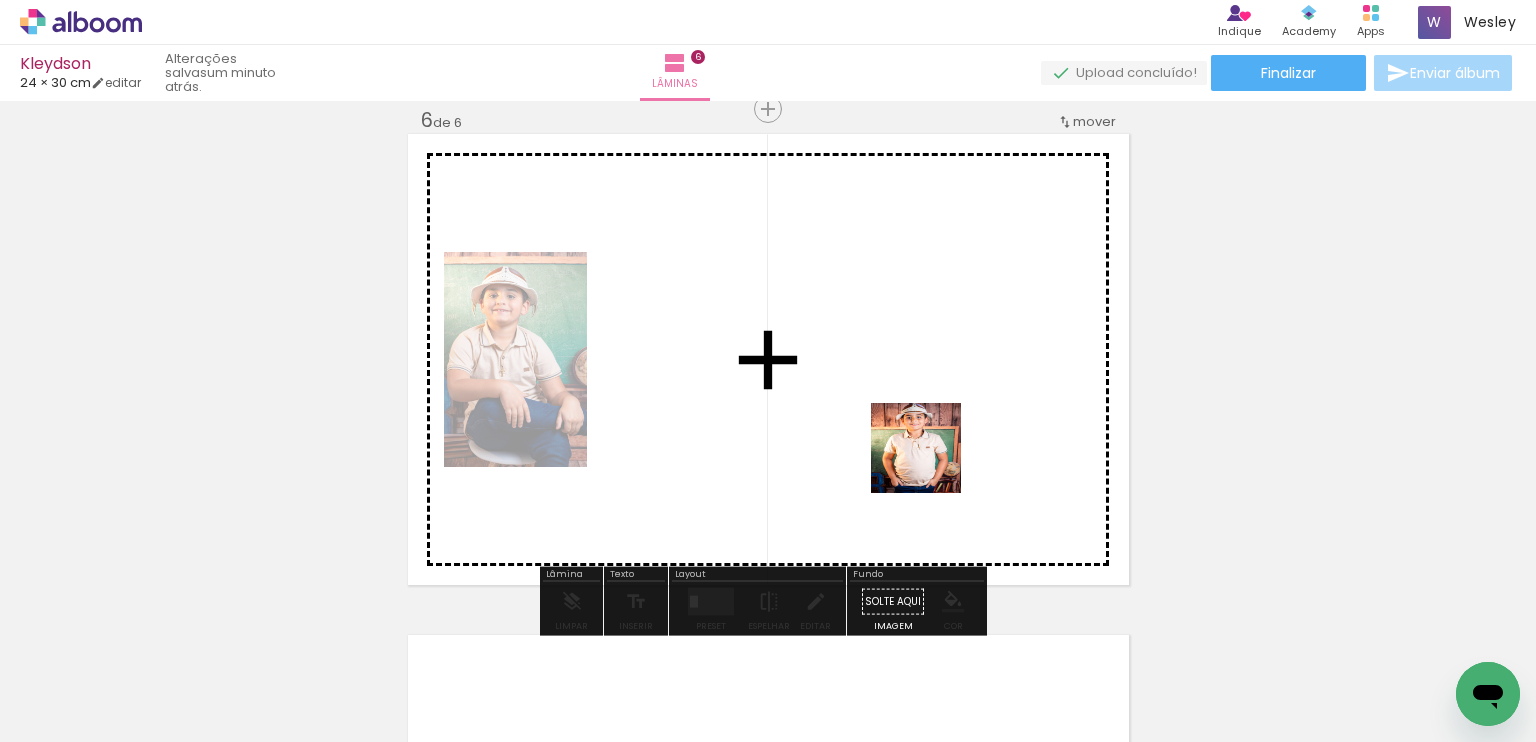 drag, startPoint x: 1171, startPoint y: 659, endPoint x: 964, endPoint y: 414, distance: 320.73978 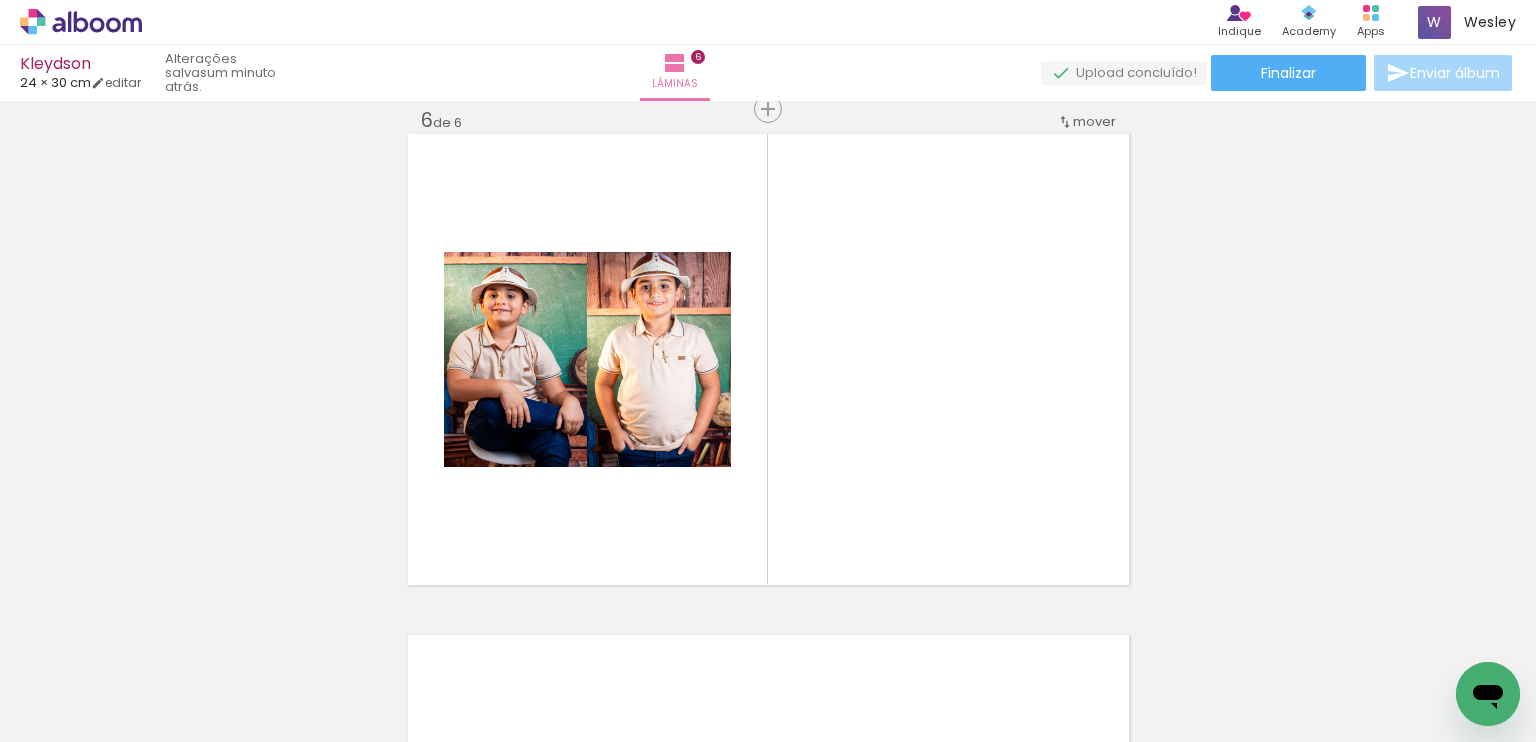 scroll, scrollTop: 0, scrollLeft: 3197, axis: horizontal 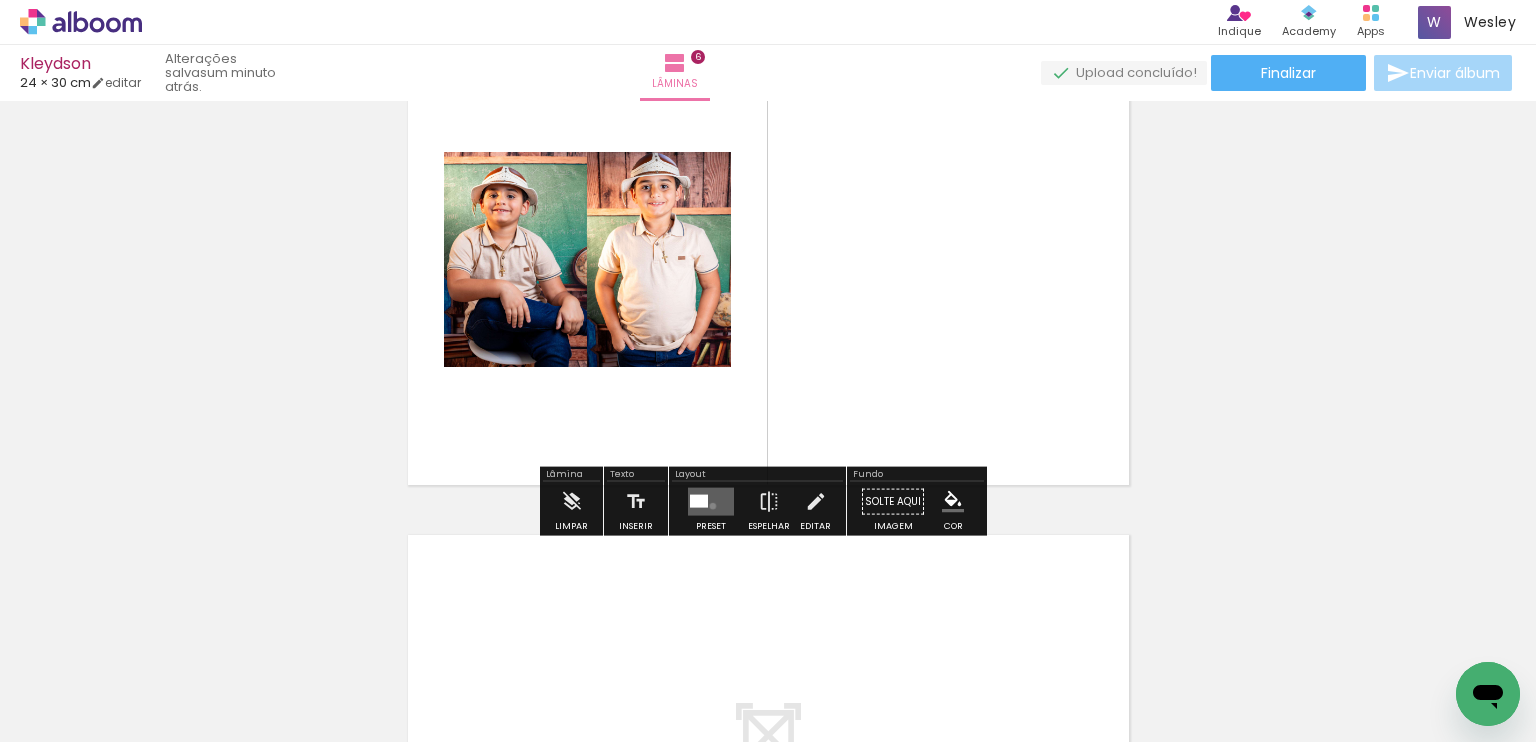 click at bounding box center [711, 502] 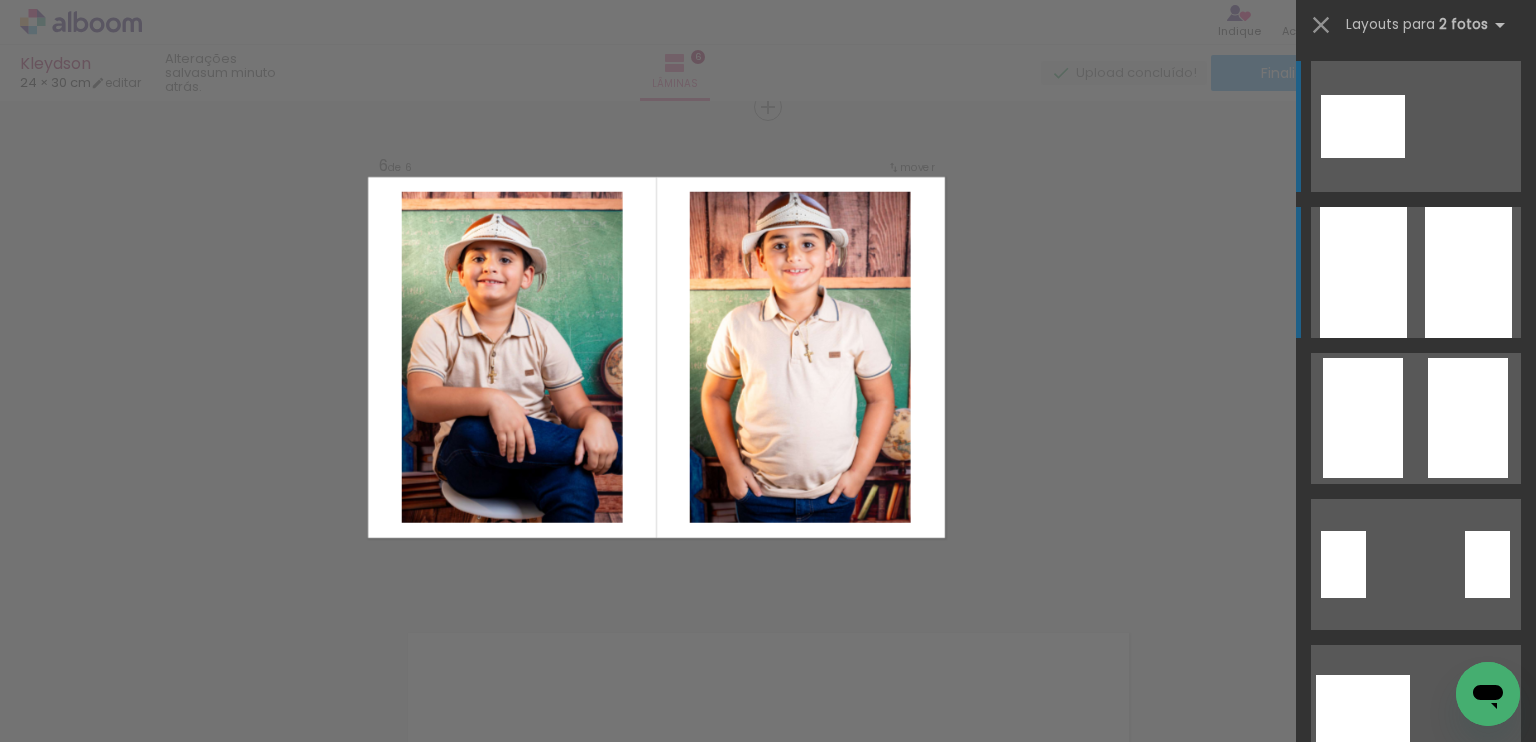 scroll, scrollTop: 2530, scrollLeft: 0, axis: vertical 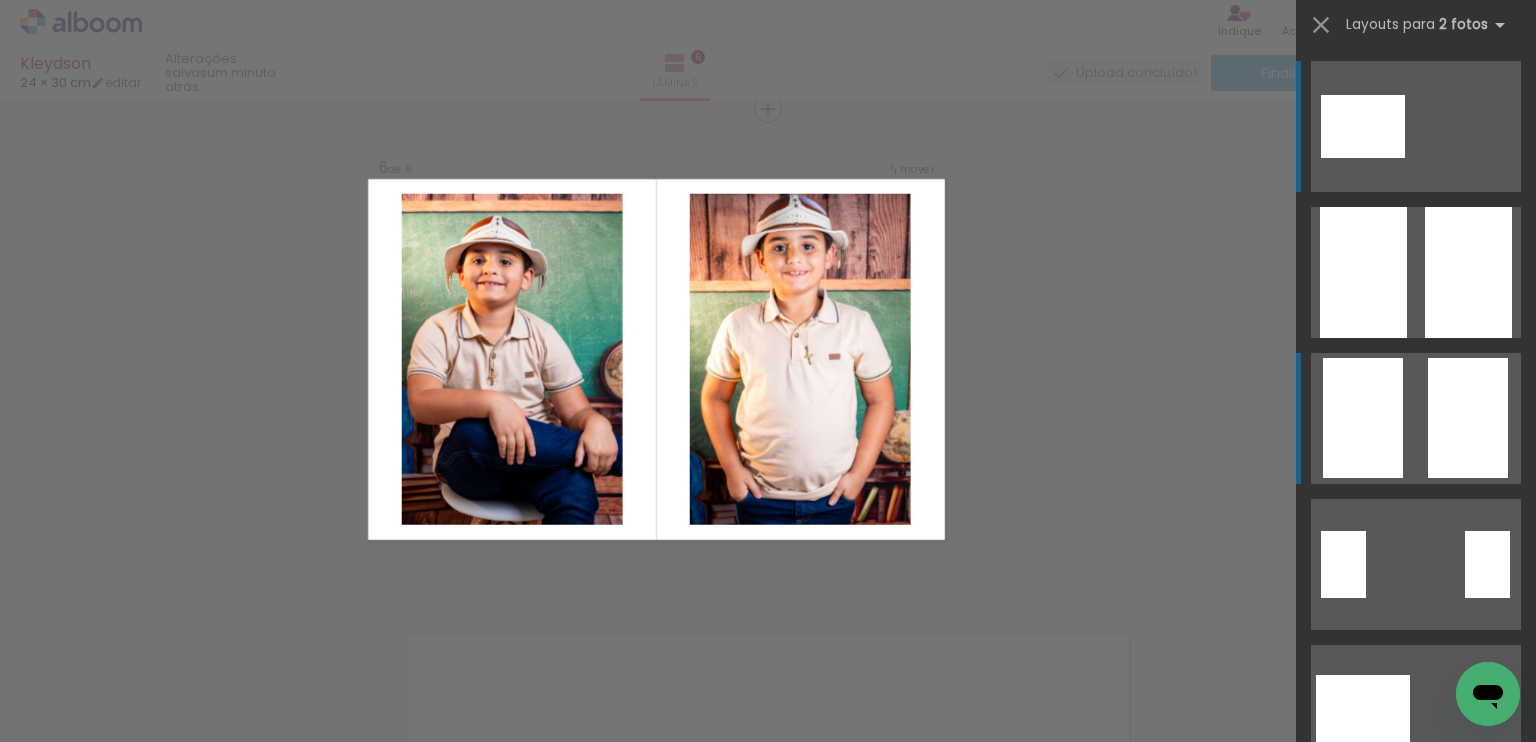 click at bounding box center (1416, 272) 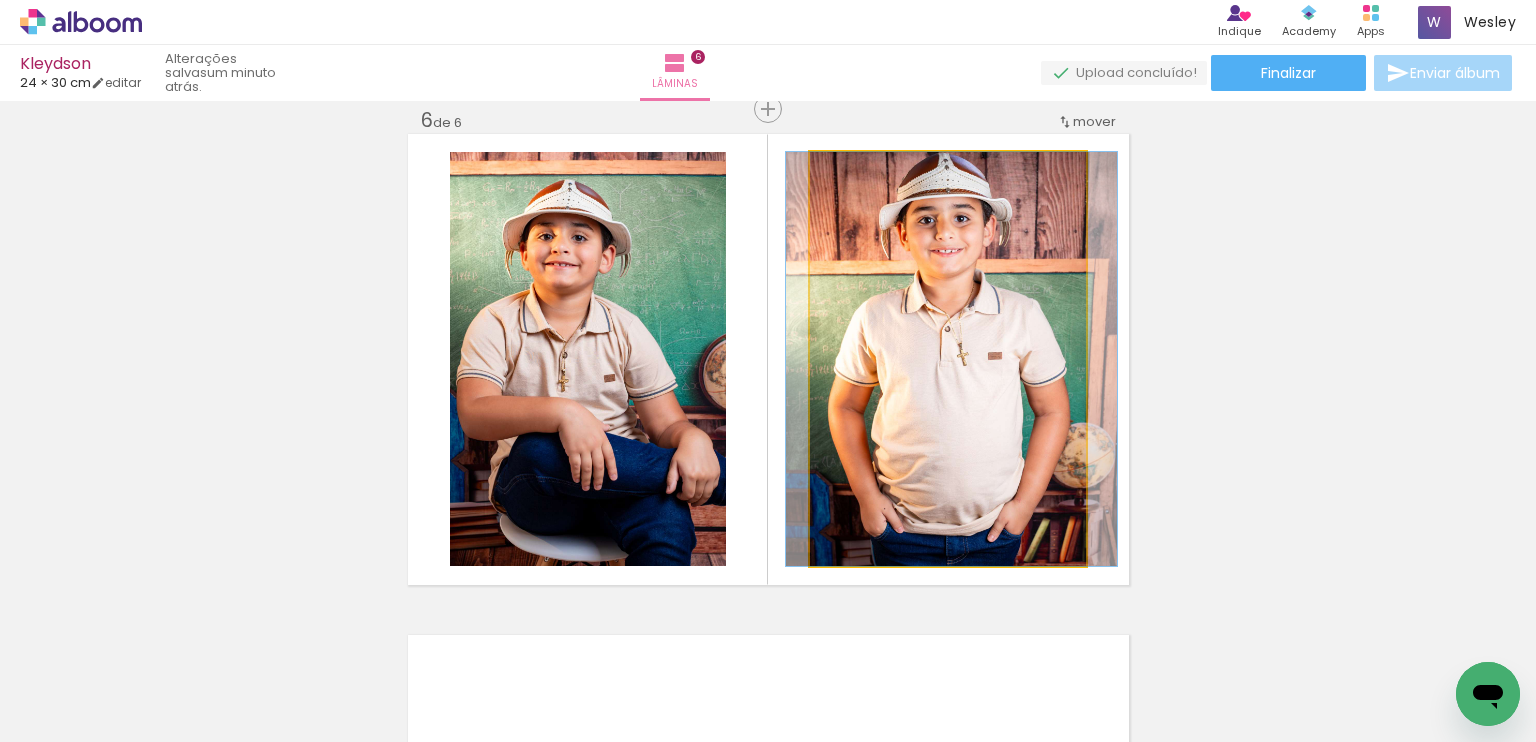 drag, startPoint x: 920, startPoint y: 291, endPoint x: 923, endPoint y: 314, distance: 23.194826 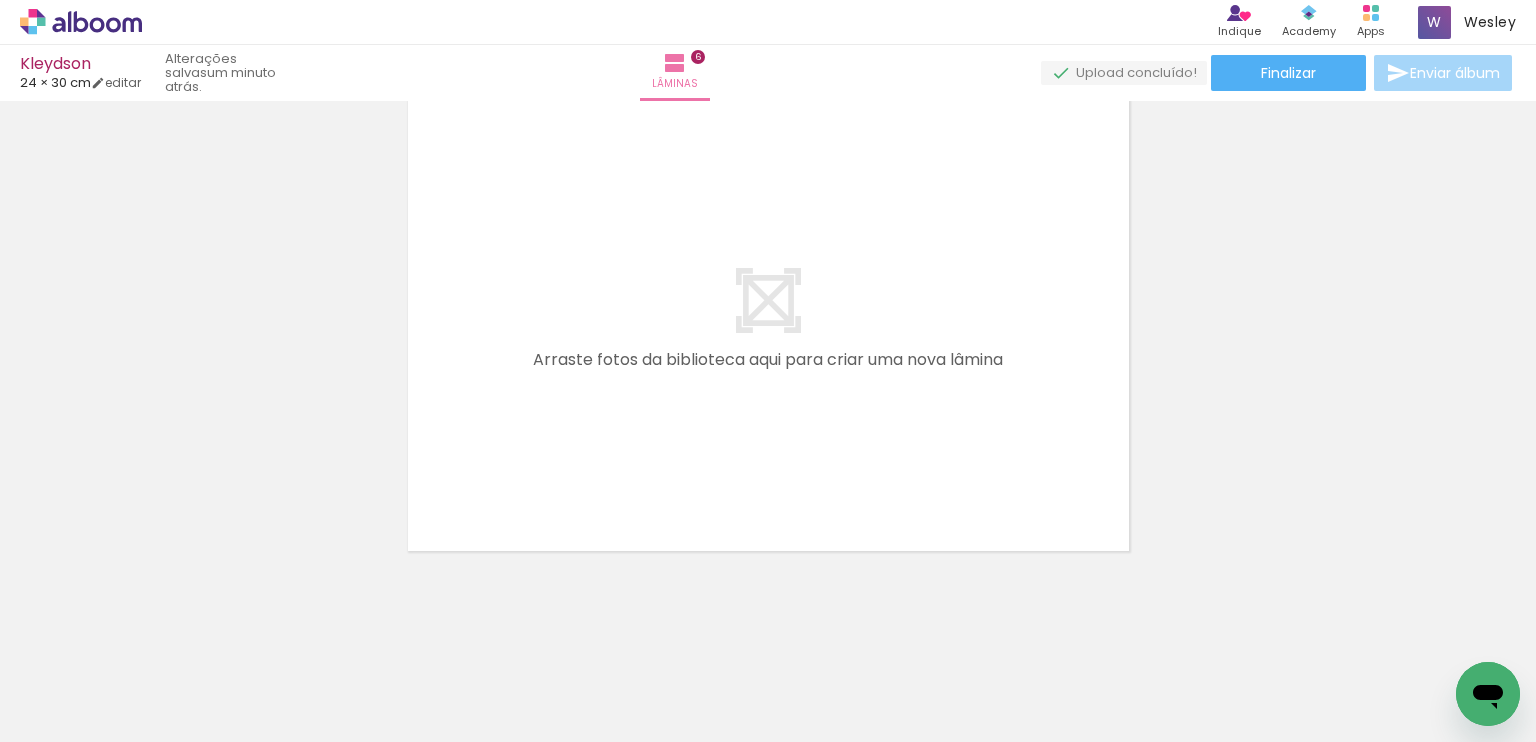 scroll, scrollTop: 3068, scrollLeft: 0, axis: vertical 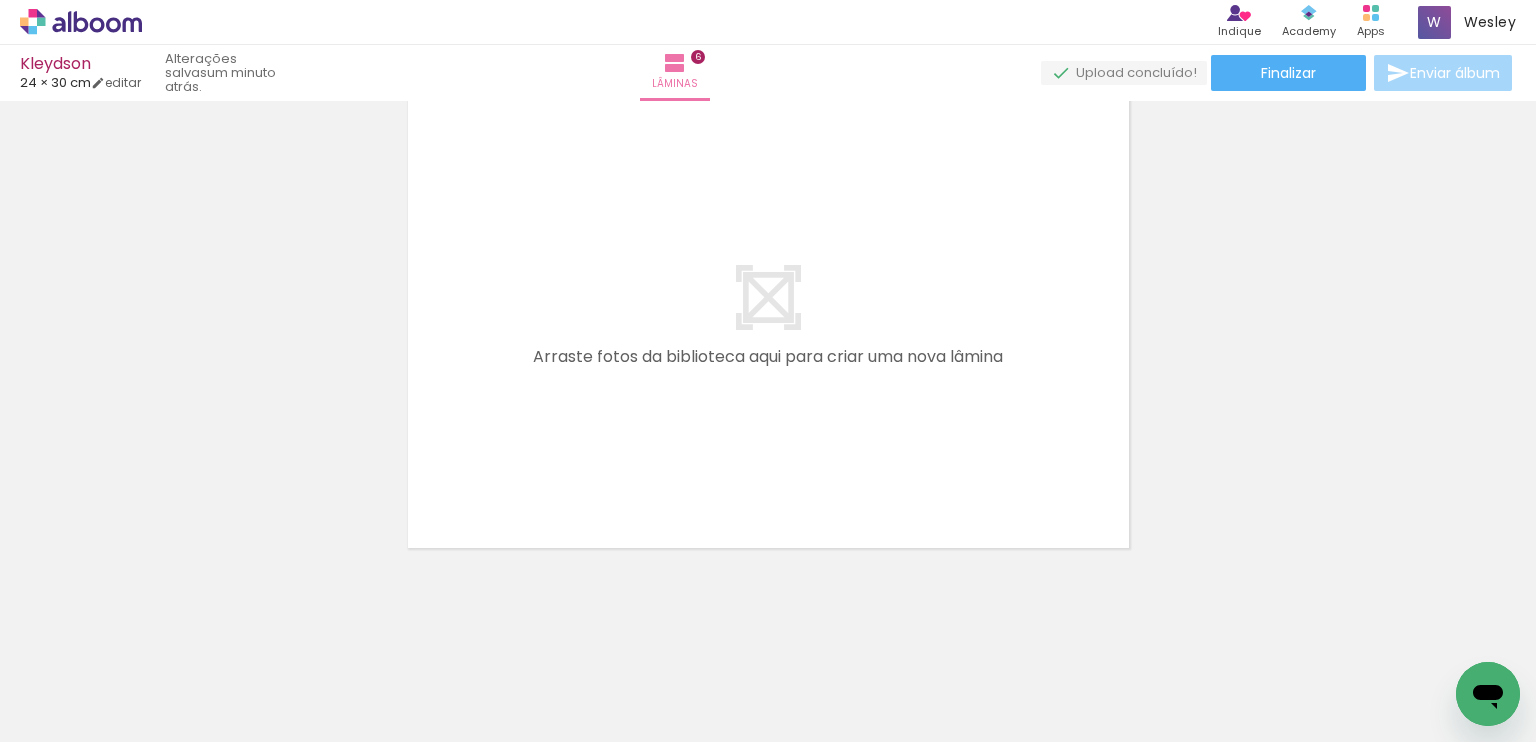 drag, startPoint x: 506, startPoint y: 690, endPoint x: 567, endPoint y: 635, distance: 82.13403 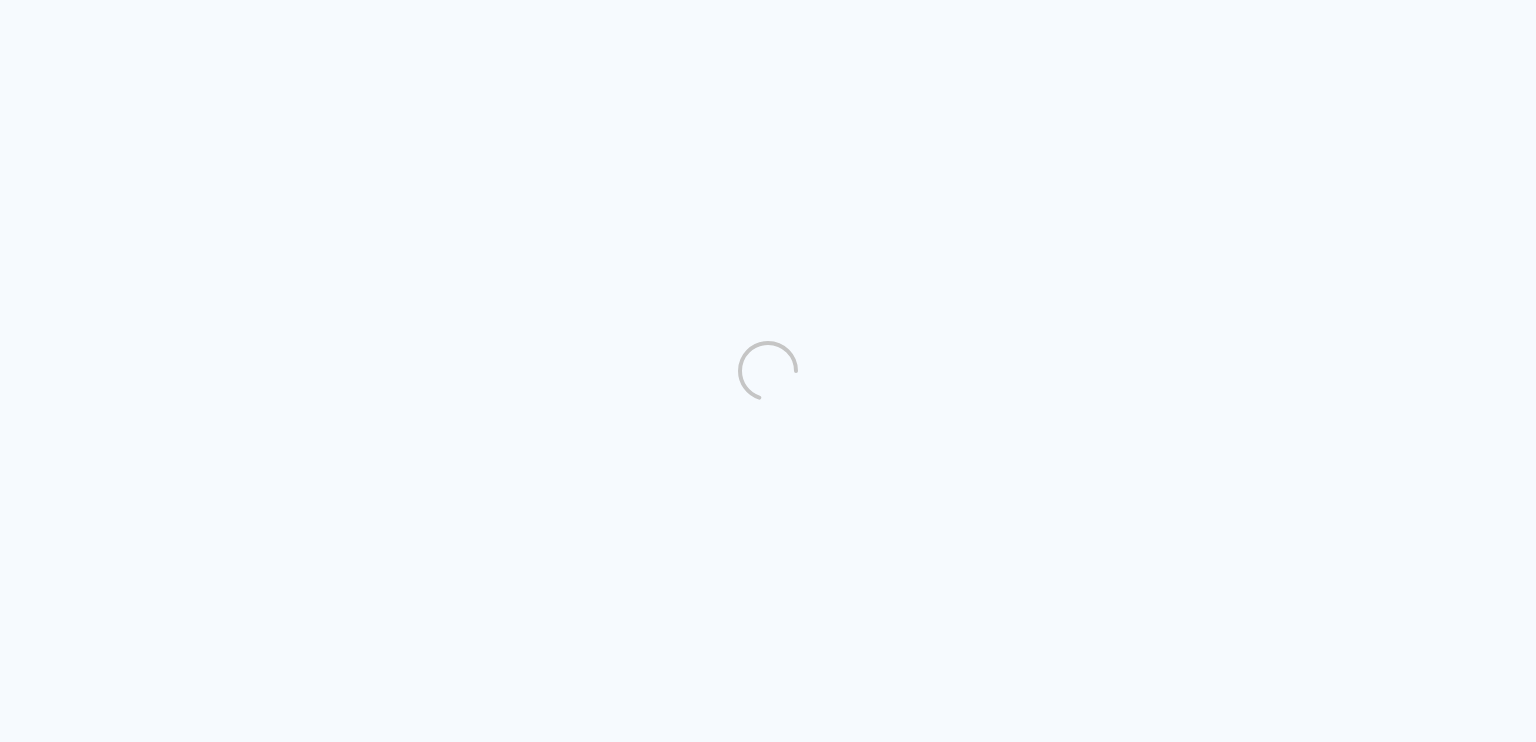 scroll, scrollTop: 0, scrollLeft: 0, axis: both 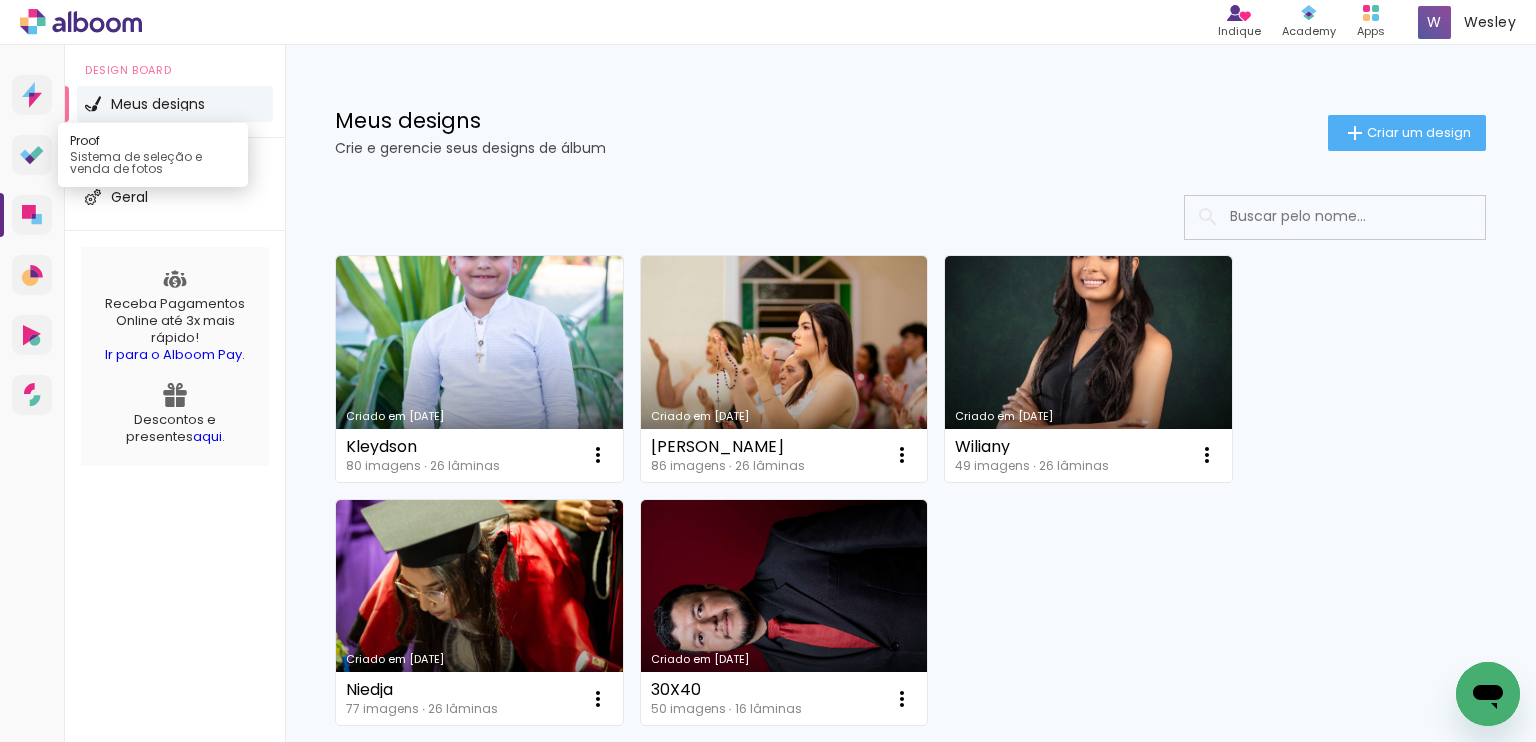 click on "Proof Sistema de seleção e venda de fotos" at bounding box center [32, 155] 